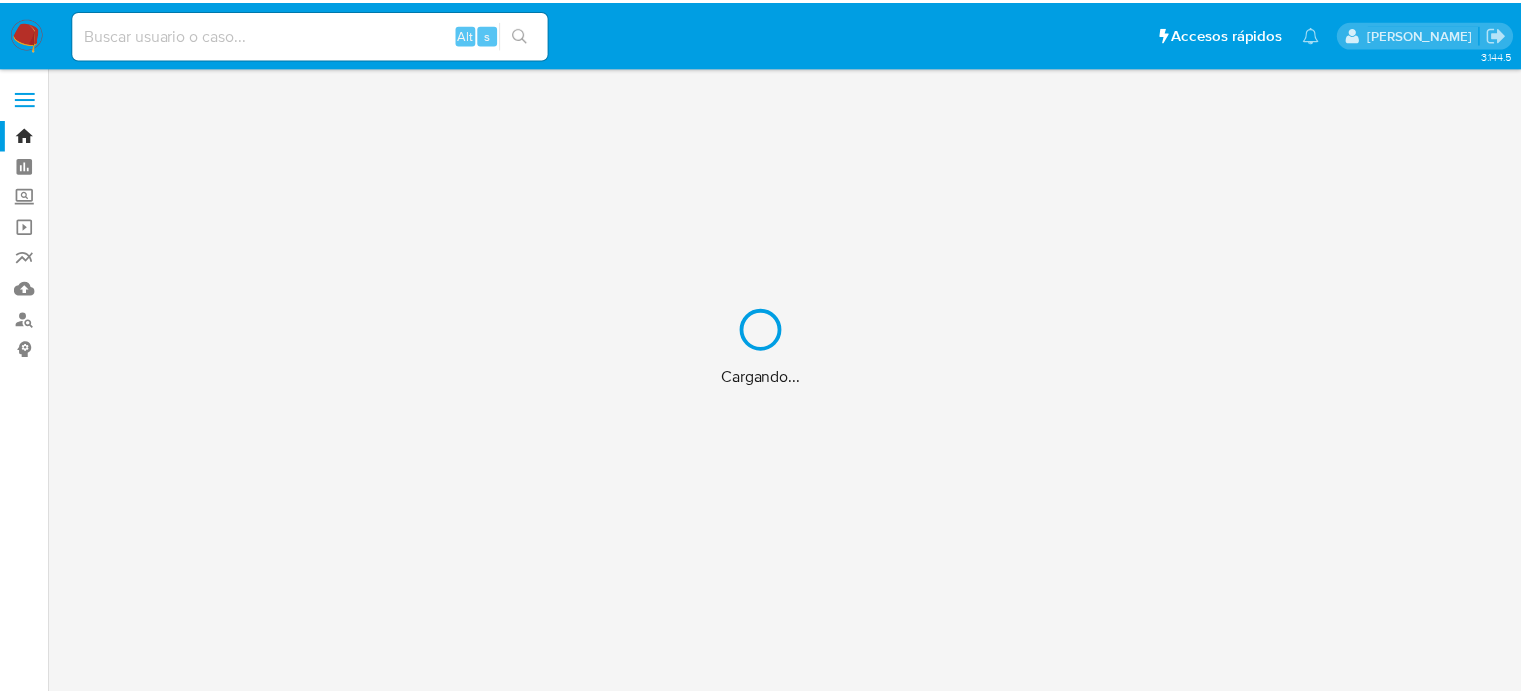 scroll, scrollTop: 0, scrollLeft: 0, axis: both 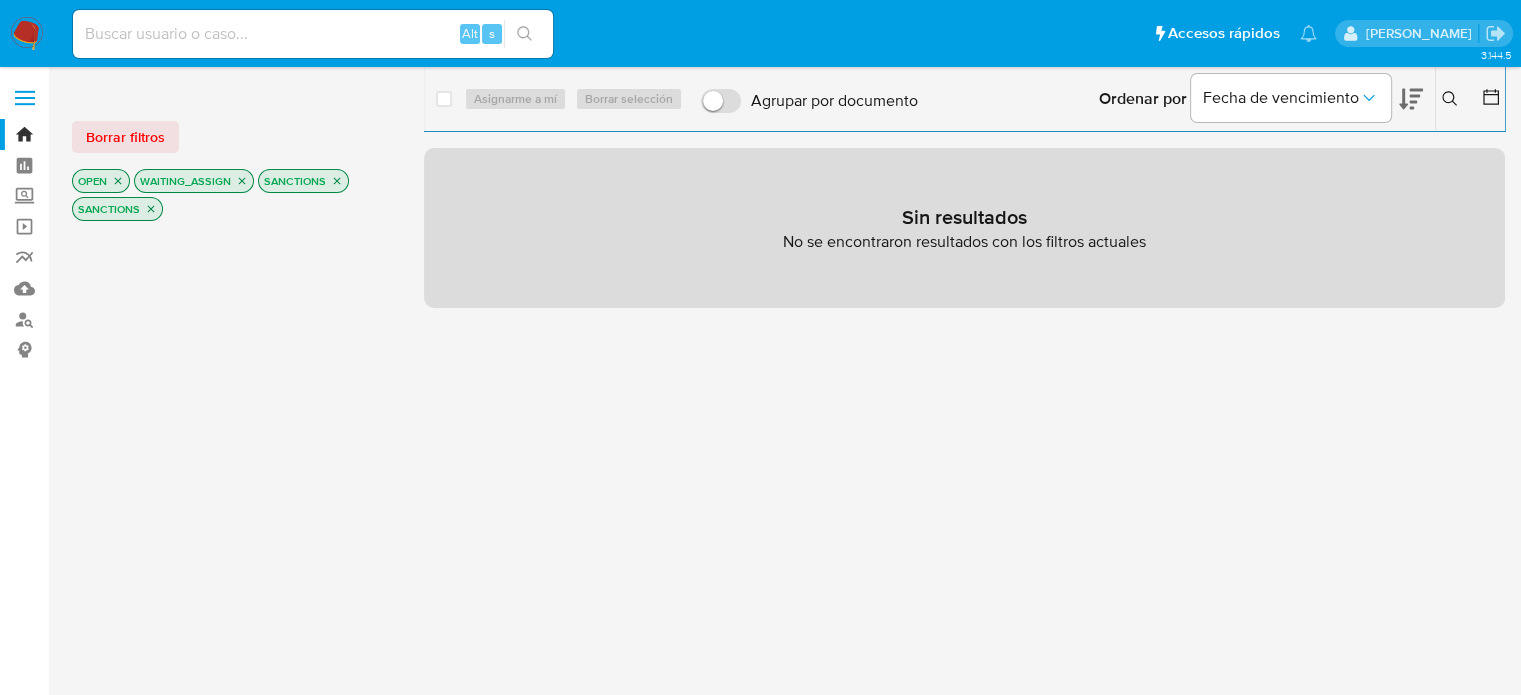 click 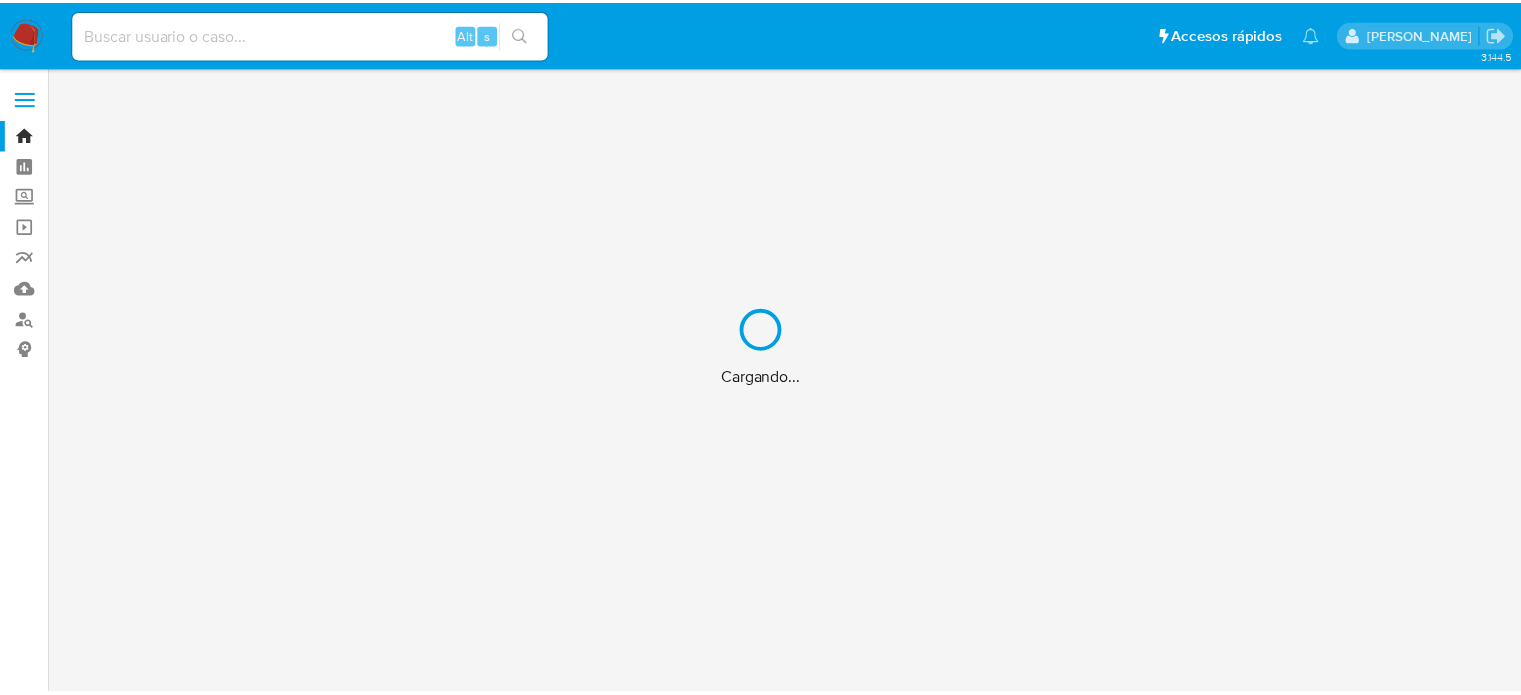 scroll, scrollTop: 0, scrollLeft: 0, axis: both 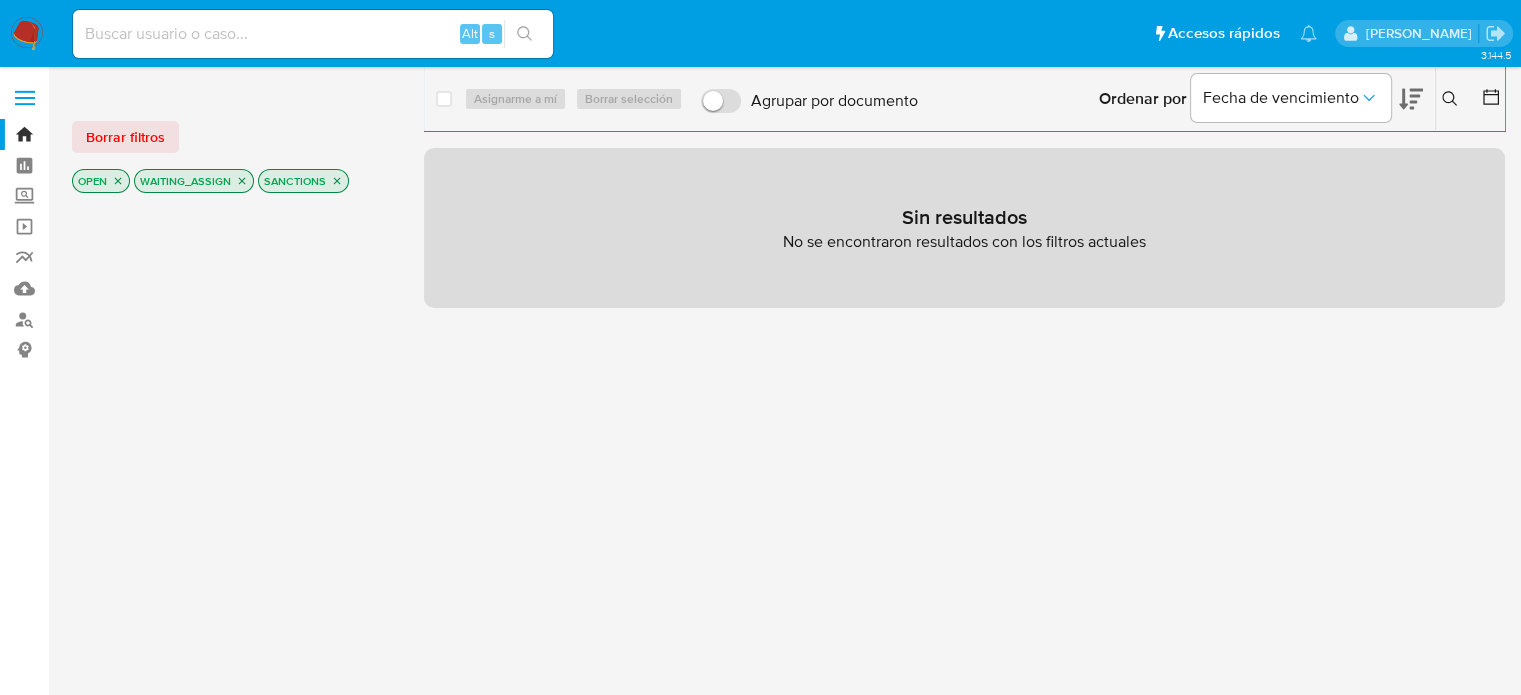 click 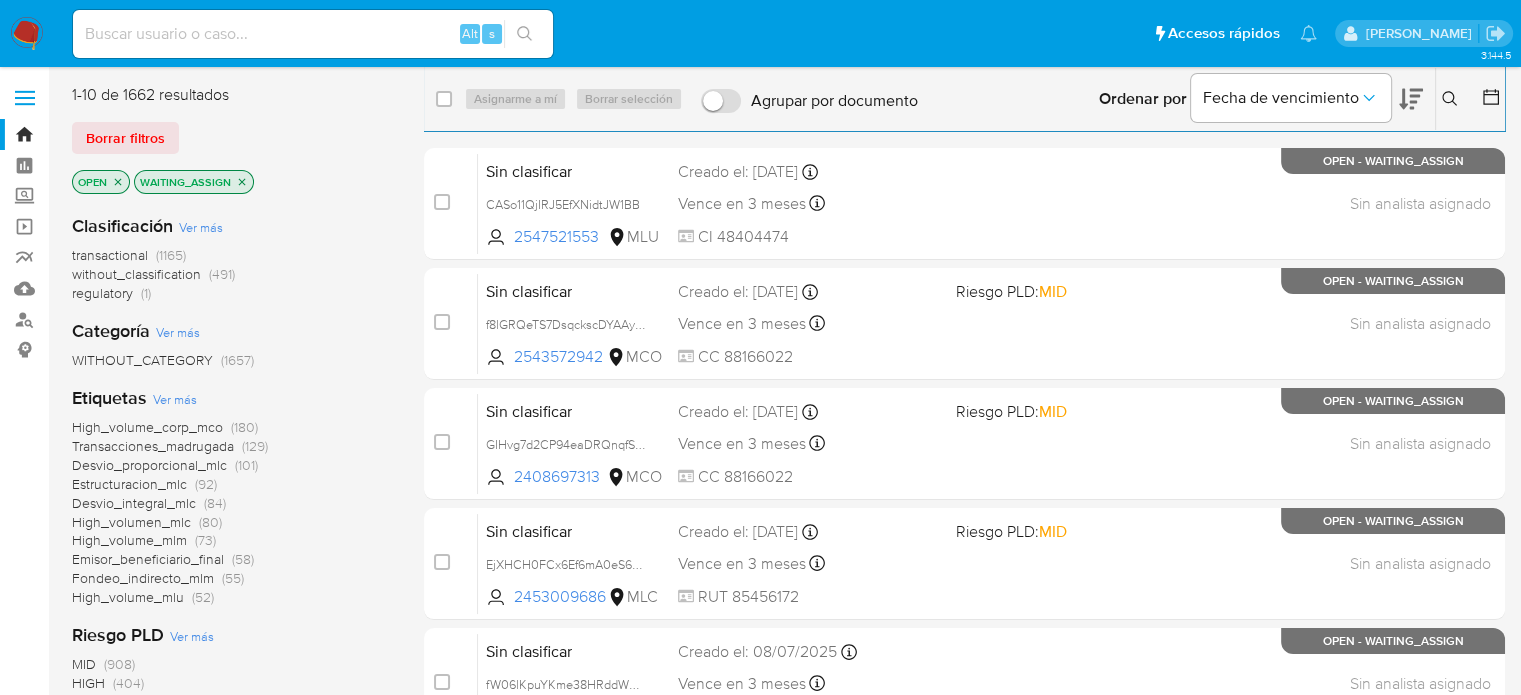 click on "regulatory (1)" at bounding box center [111, 293] 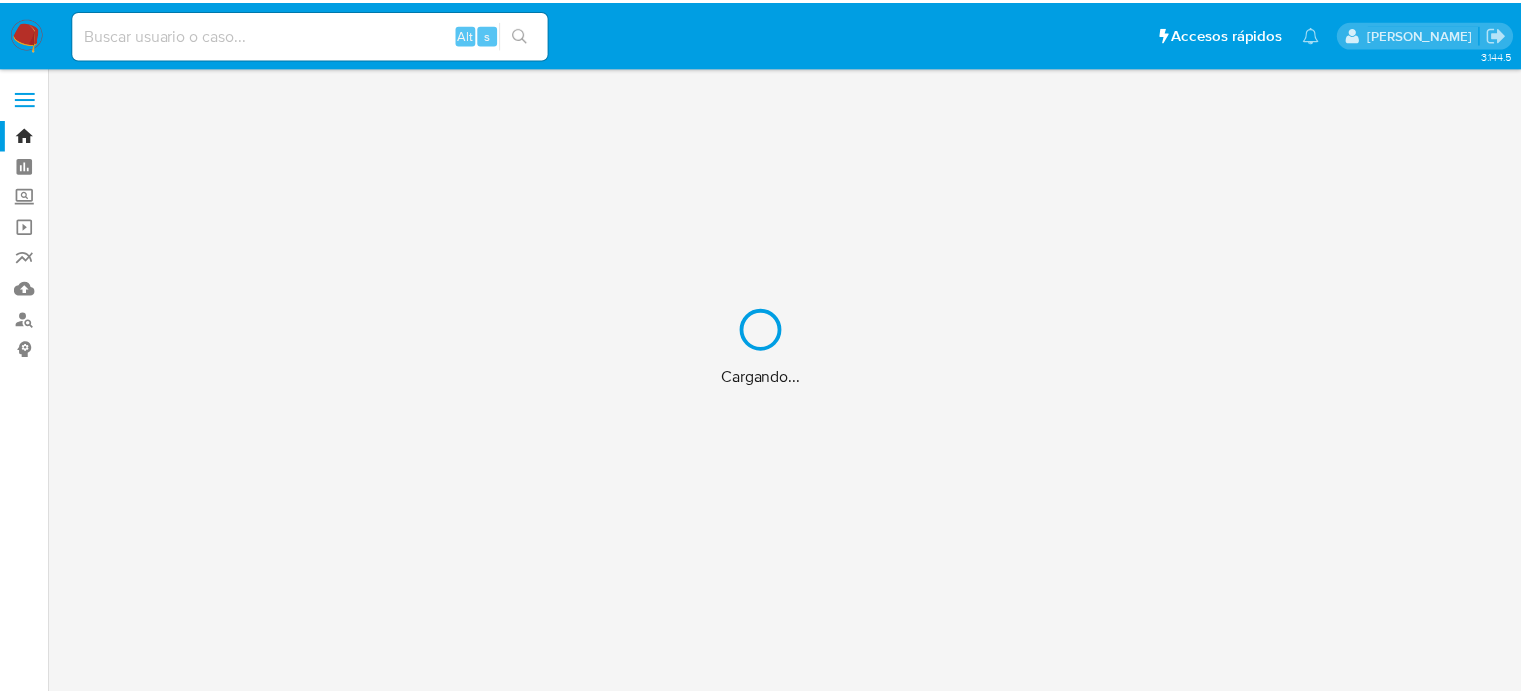 scroll, scrollTop: 0, scrollLeft: 0, axis: both 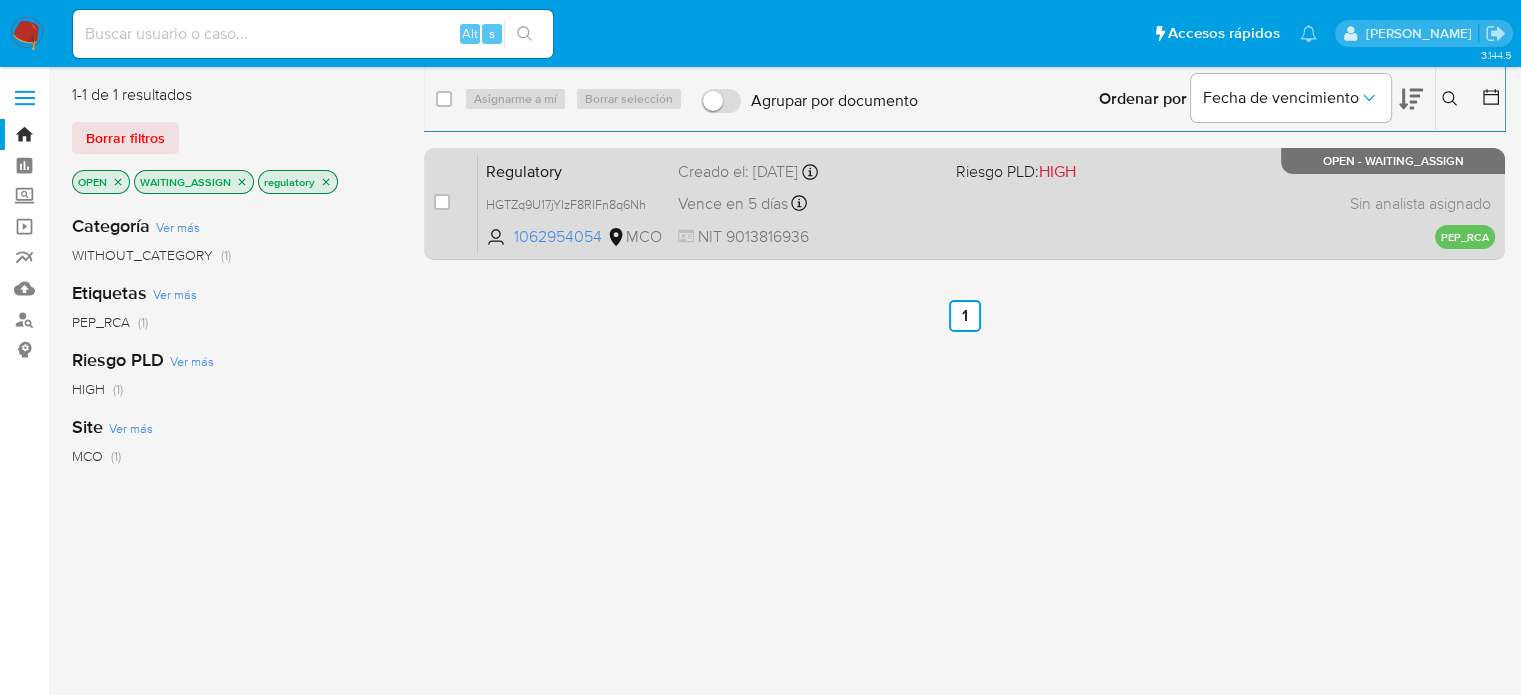 click on "Vence en 5 días   Vence el 16/07/2025 12:02:07" at bounding box center (809, 203) 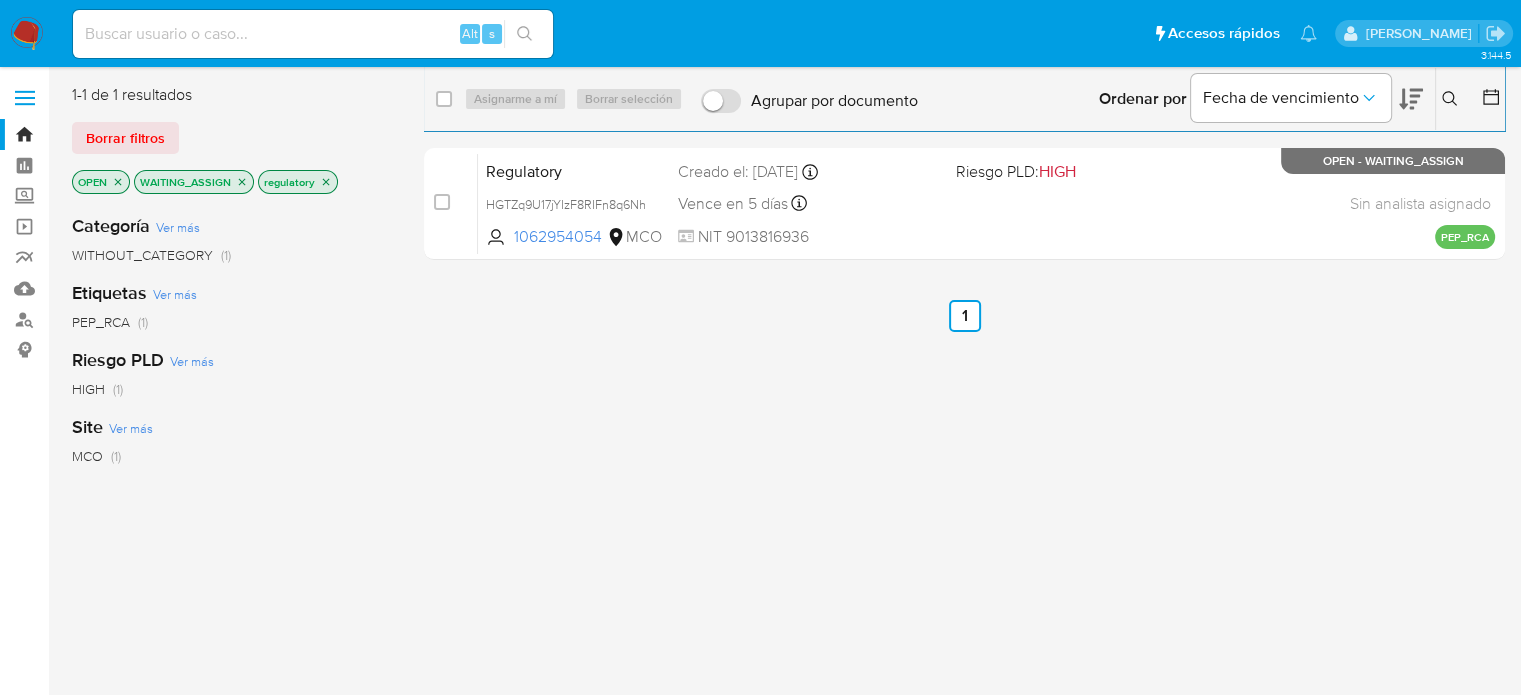 click 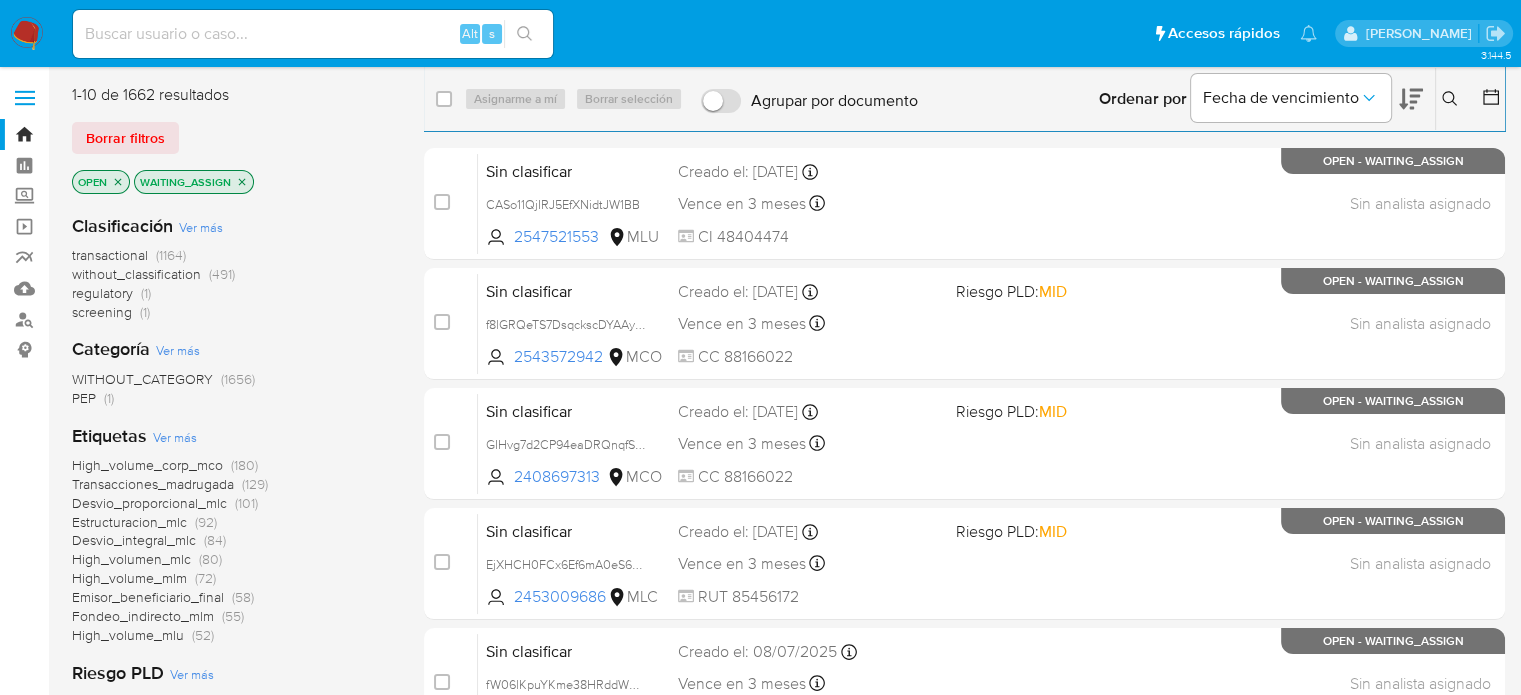 click on "screening" at bounding box center [102, 312] 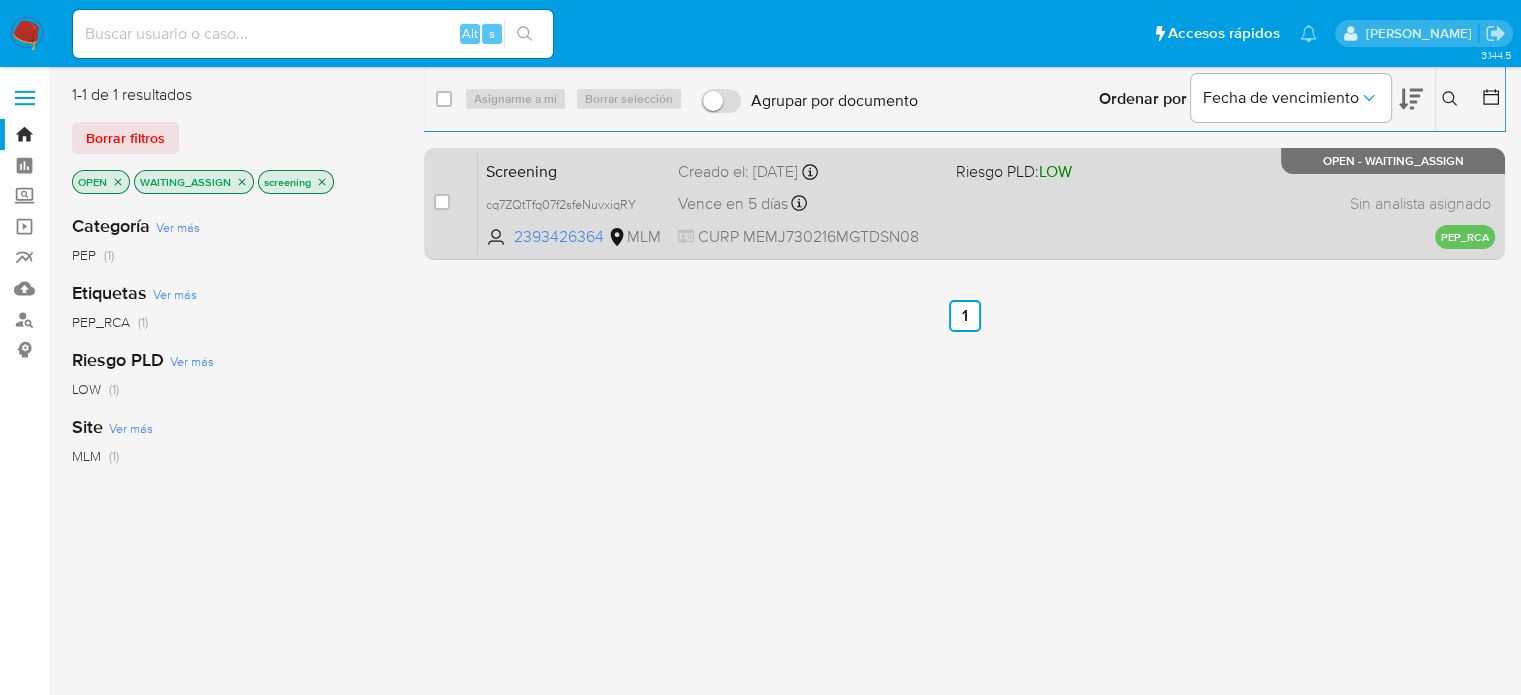 click on "CURP   MEMJ730216MGTDSN08" at bounding box center [809, 237] 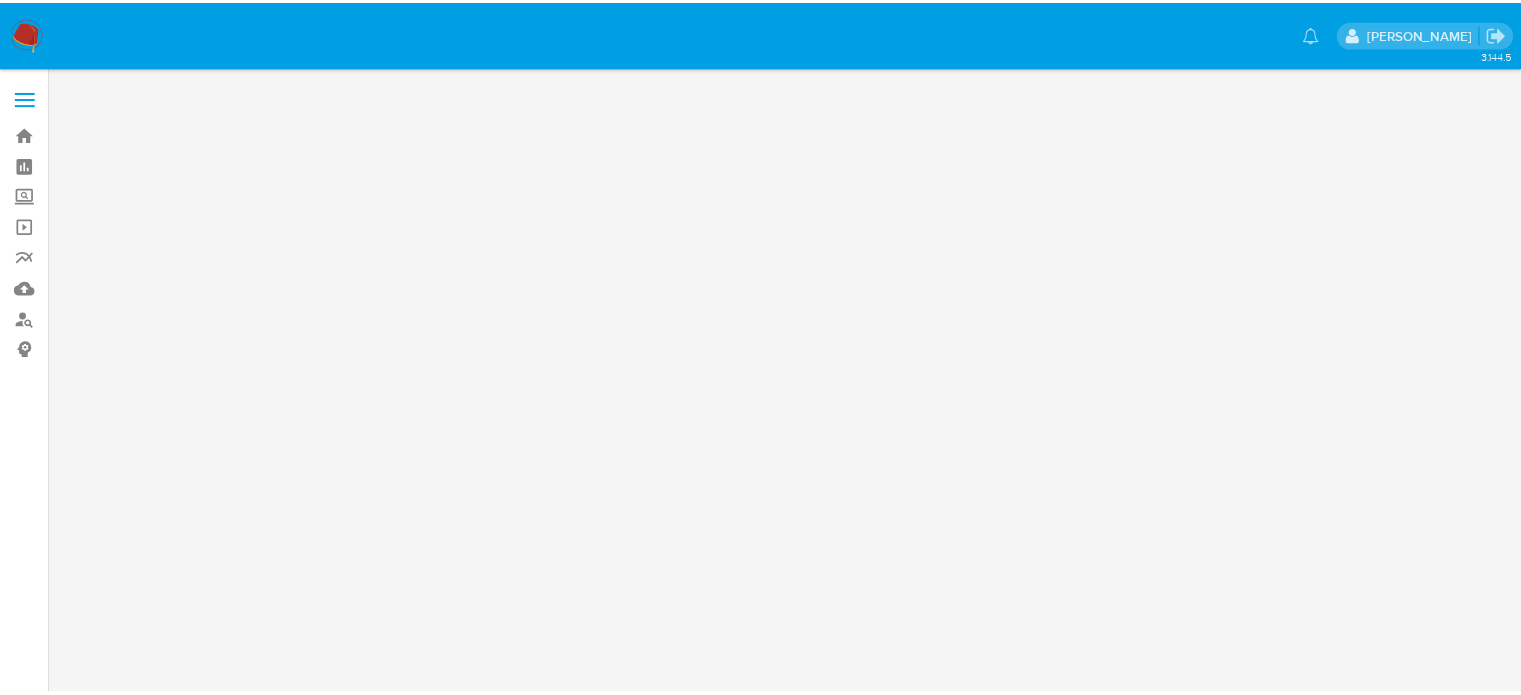 scroll, scrollTop: 0, scrollLeft: 0, axis: both 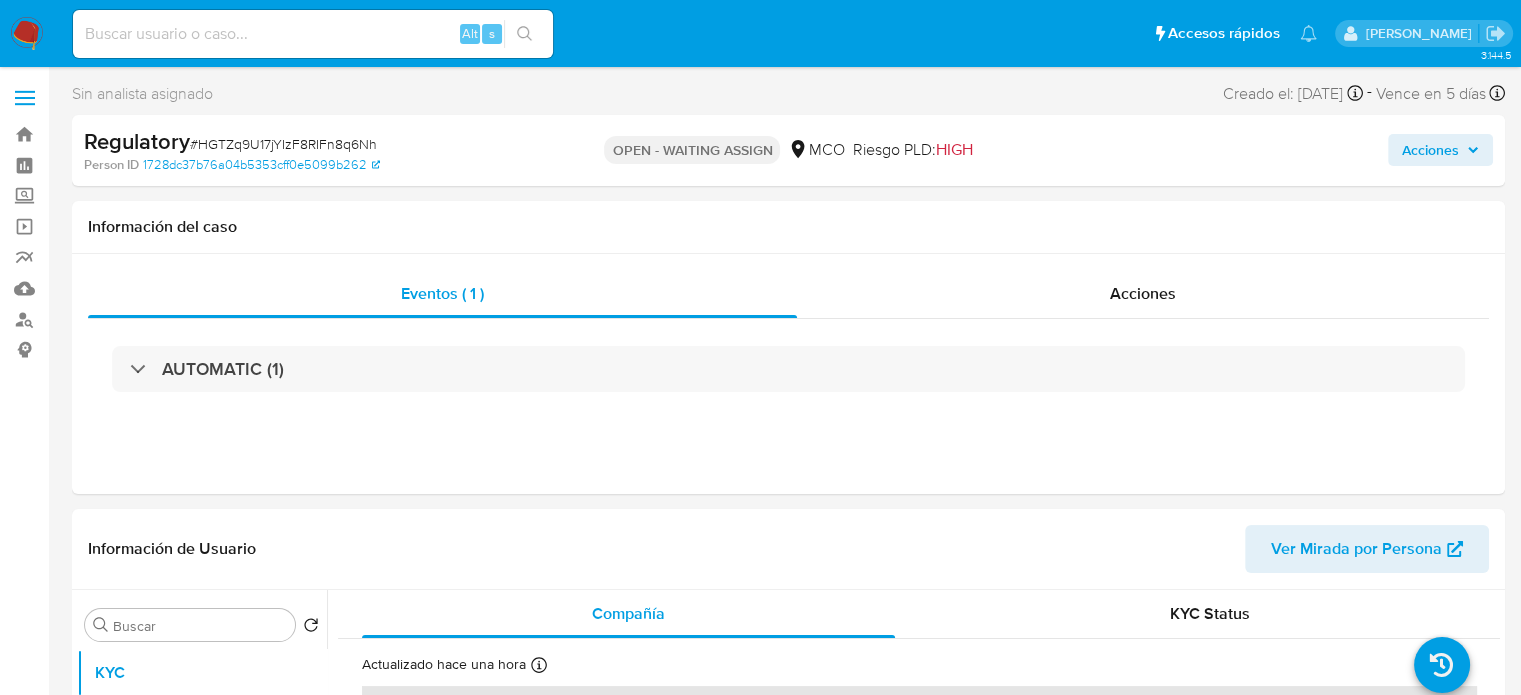 select on "10" 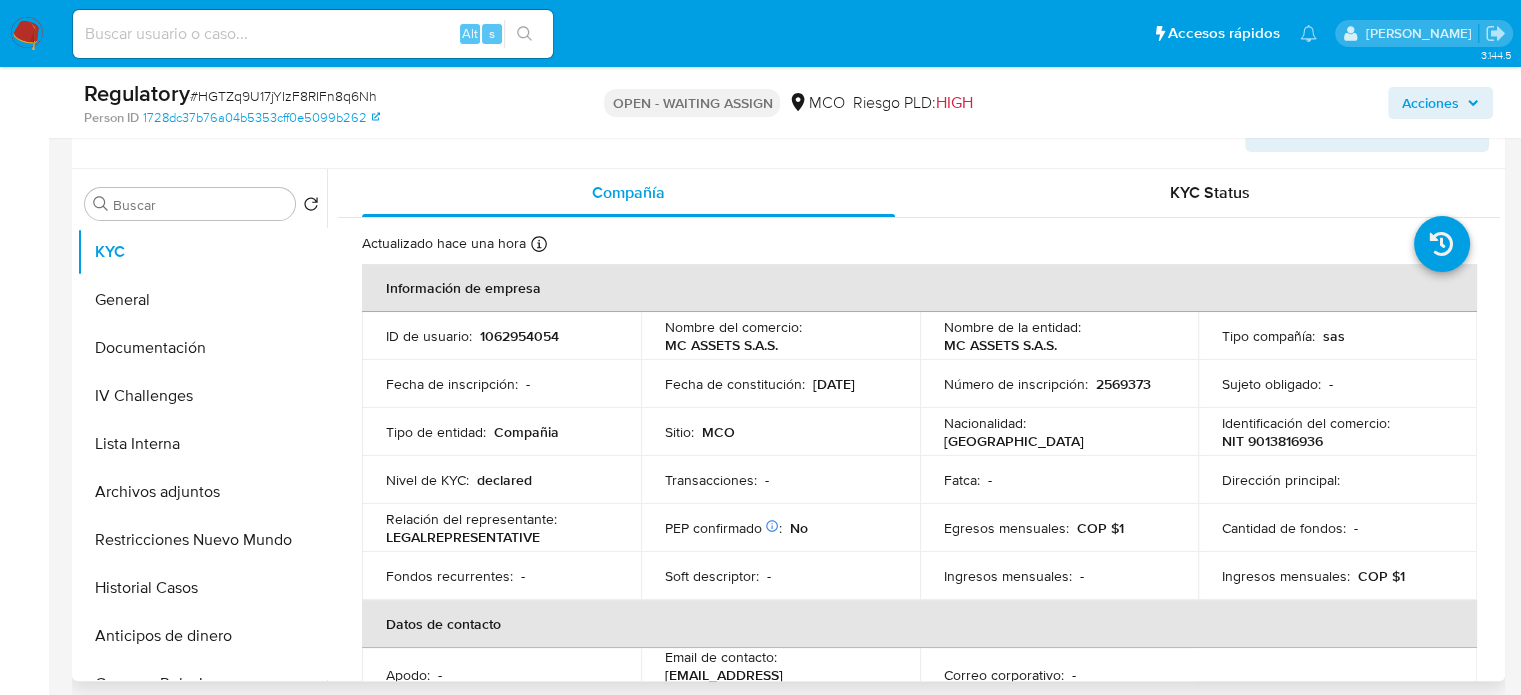 scroll, scrollTop: 400, scrollLeft: 0, axis: vertical 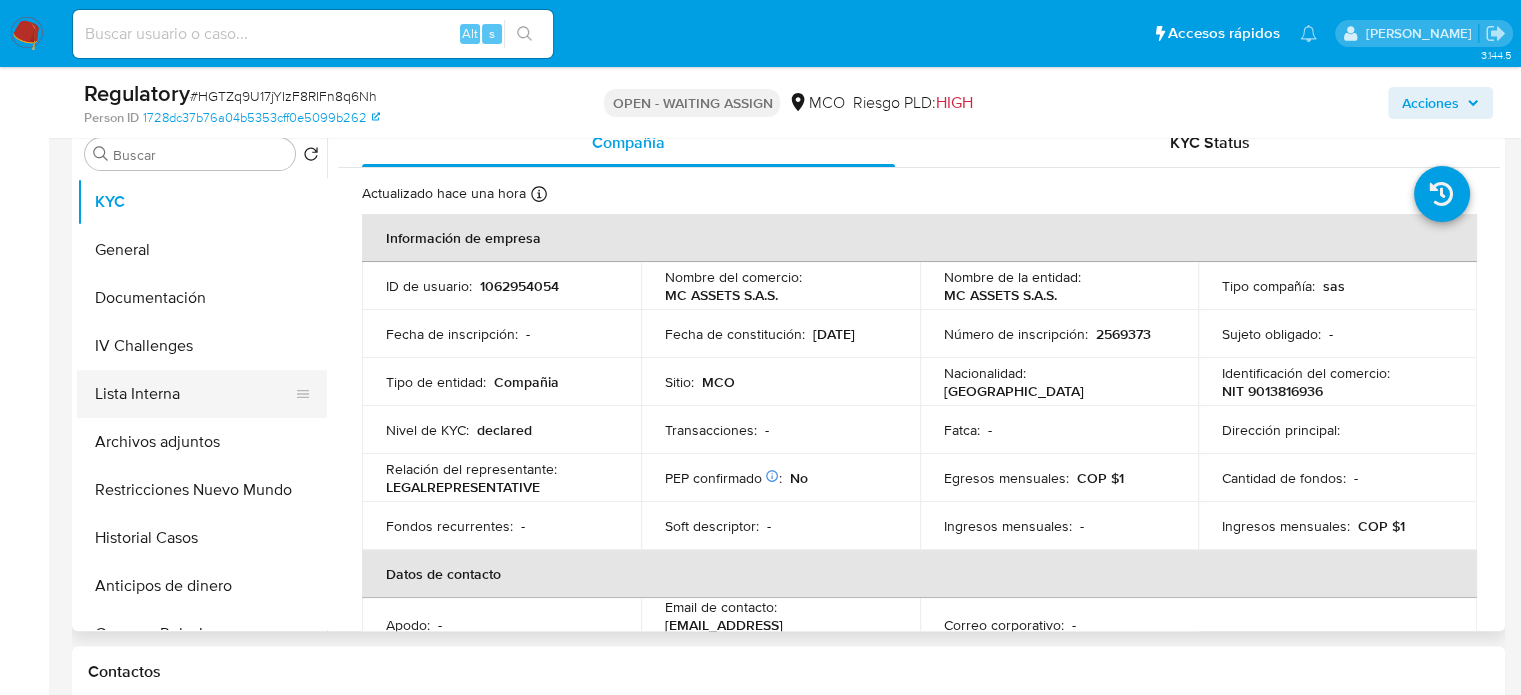 click on "Lista Interna" at bounding box center (194, 394) 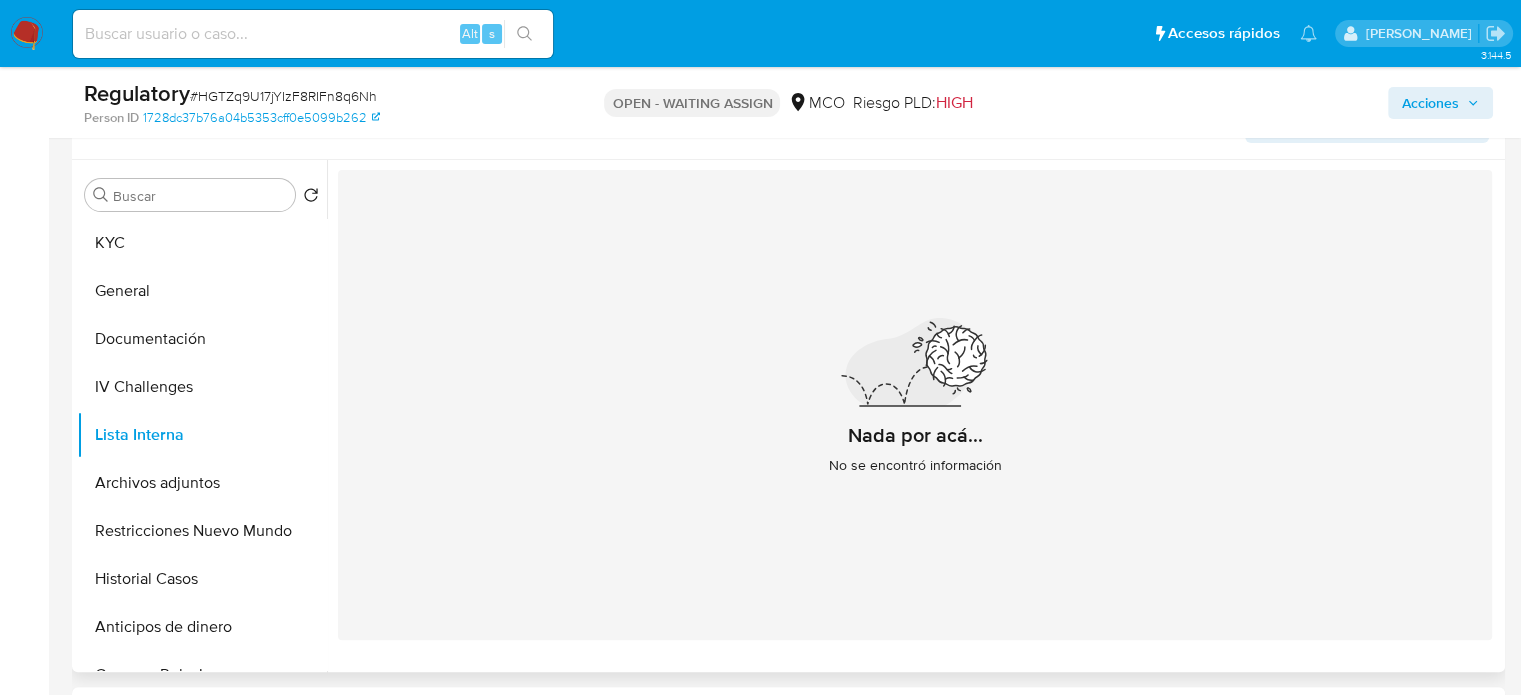scroll, scrollTop: 200, scrollLeft: 0, axis: vertical 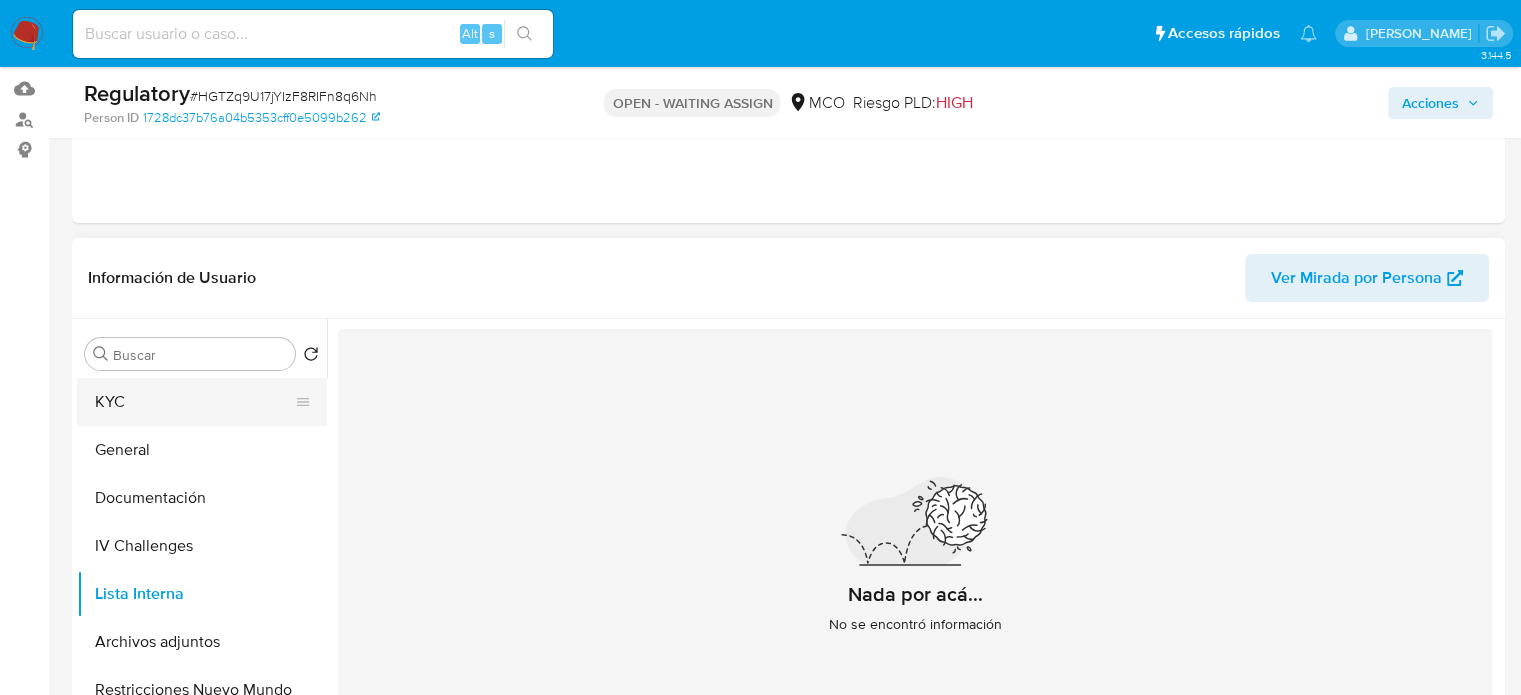 click on "KYC" at bounding box center [194, 402] 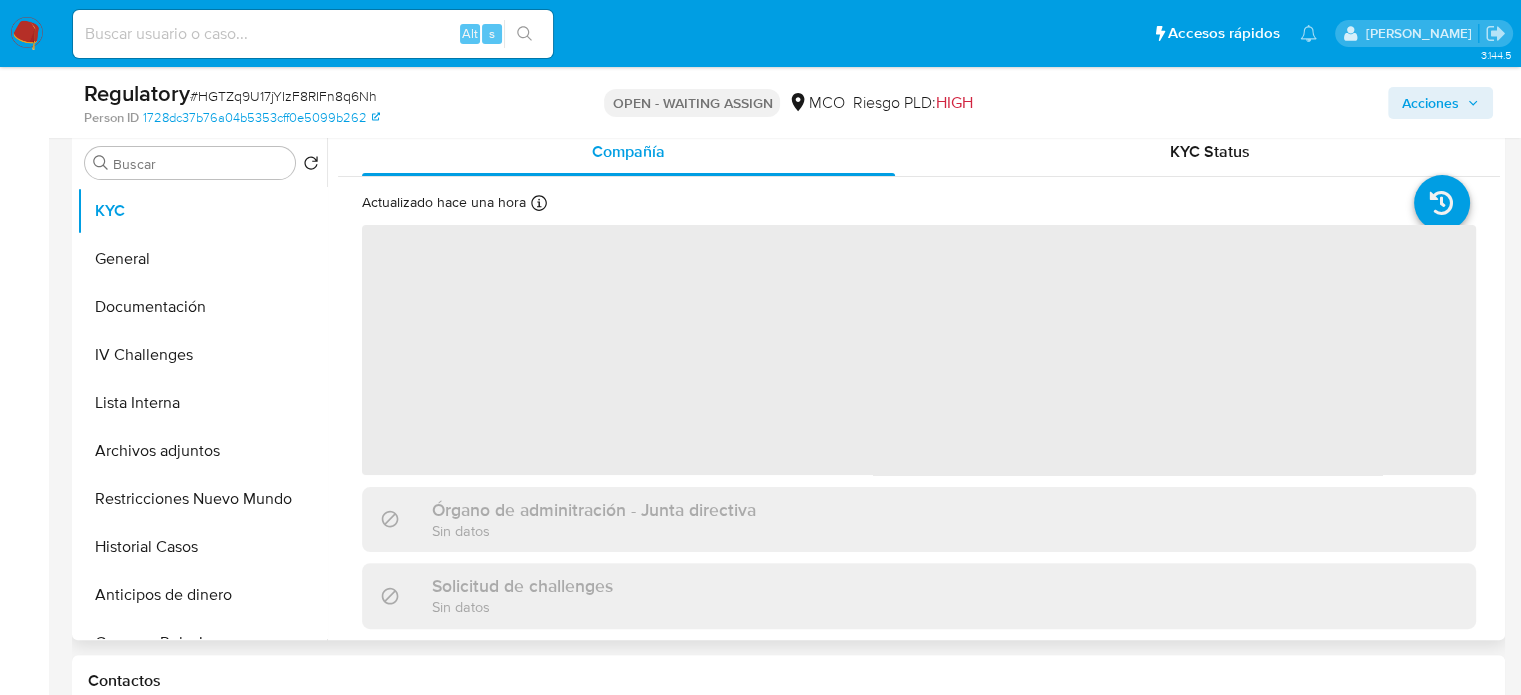 scroll, scrollTop: 400, scrollLeft: 0, axis: vertical 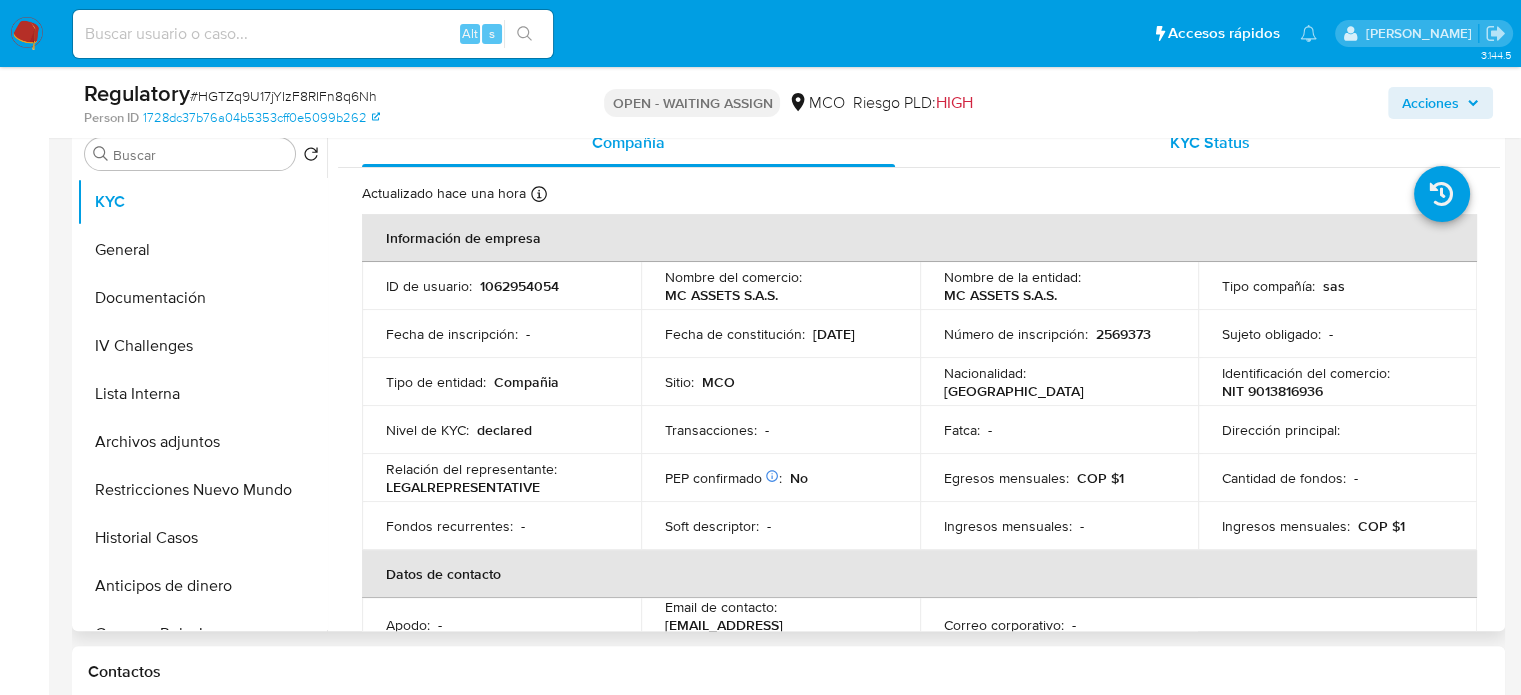 click on "KYC Status" at bounding box center [1210, 142] 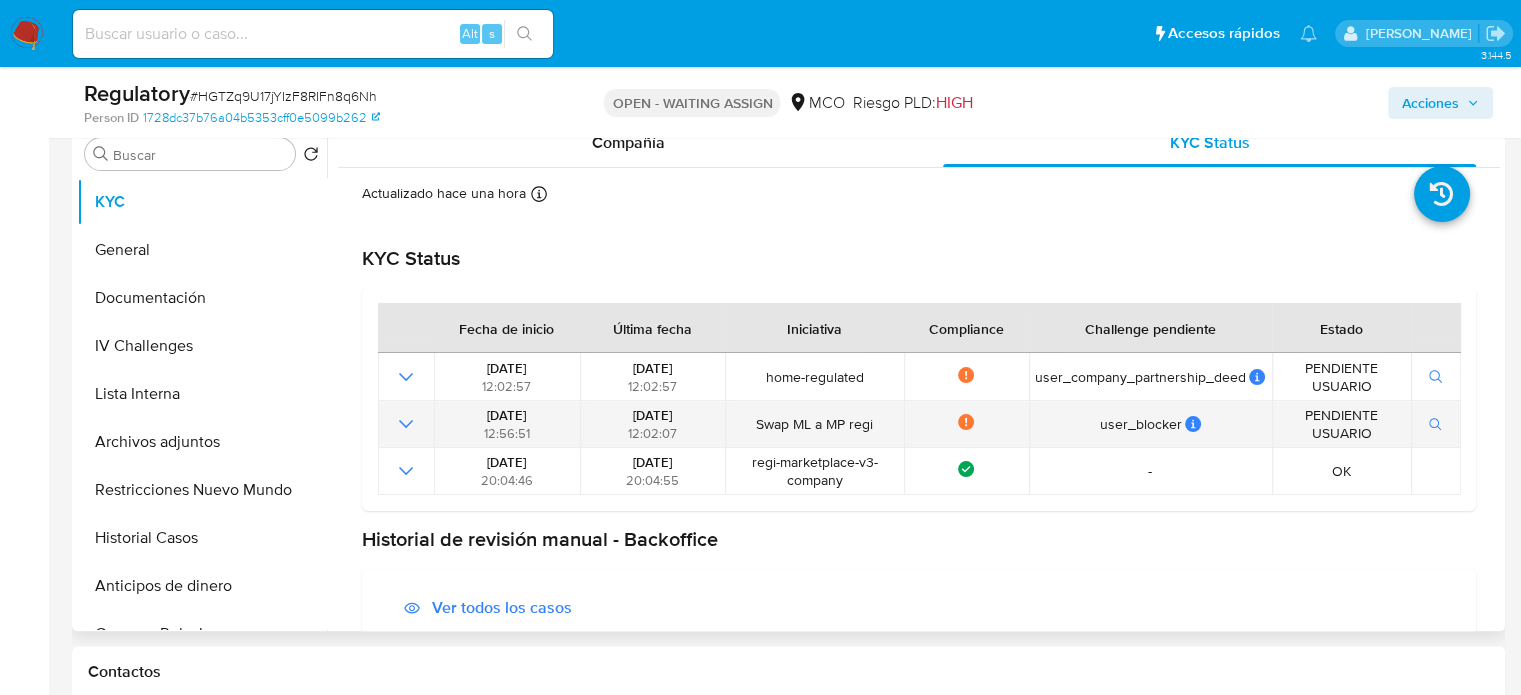 scroll, scrollTop: 177, scrollLeft: 0, axis: vertical 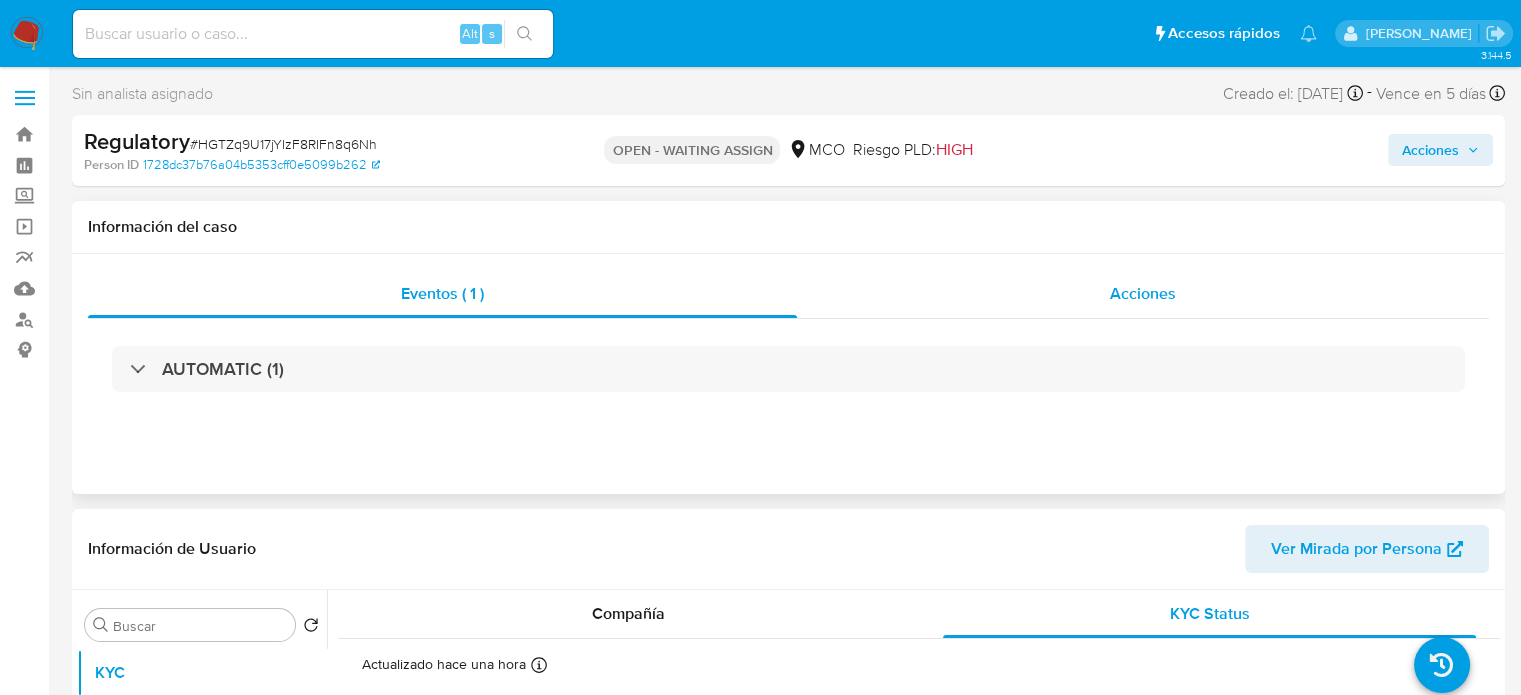 click on "Acciones" at bounding box center (1143, 294) 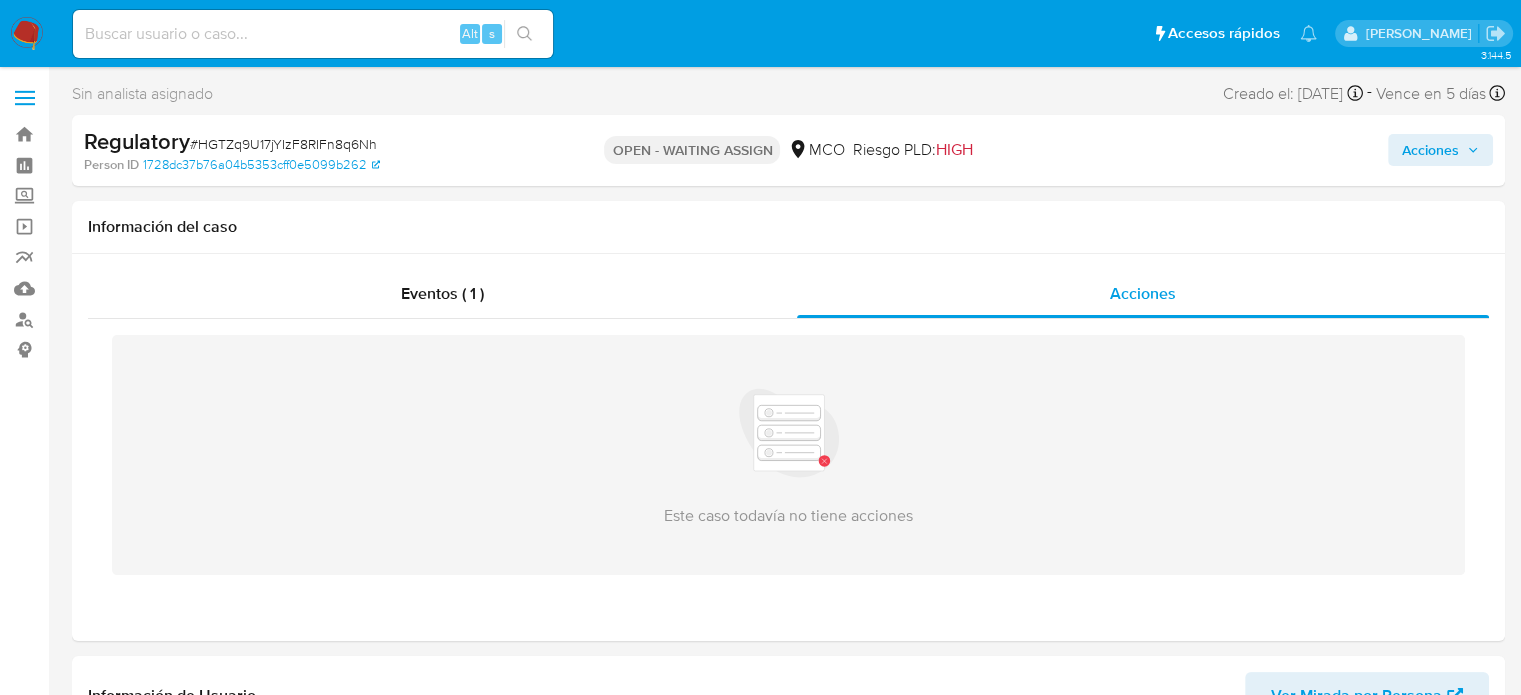 type 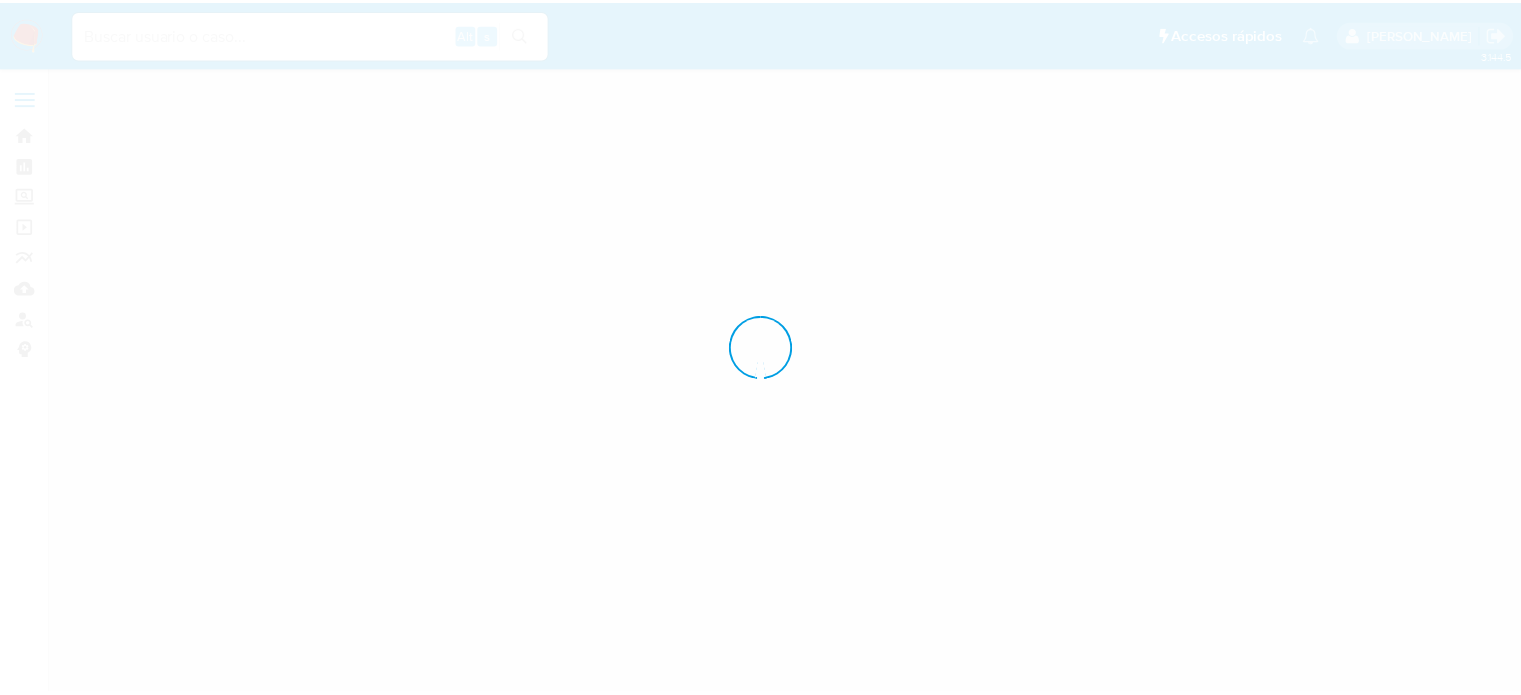 scroll, scrollTop: 0, scrollLeft: 0, axis: both 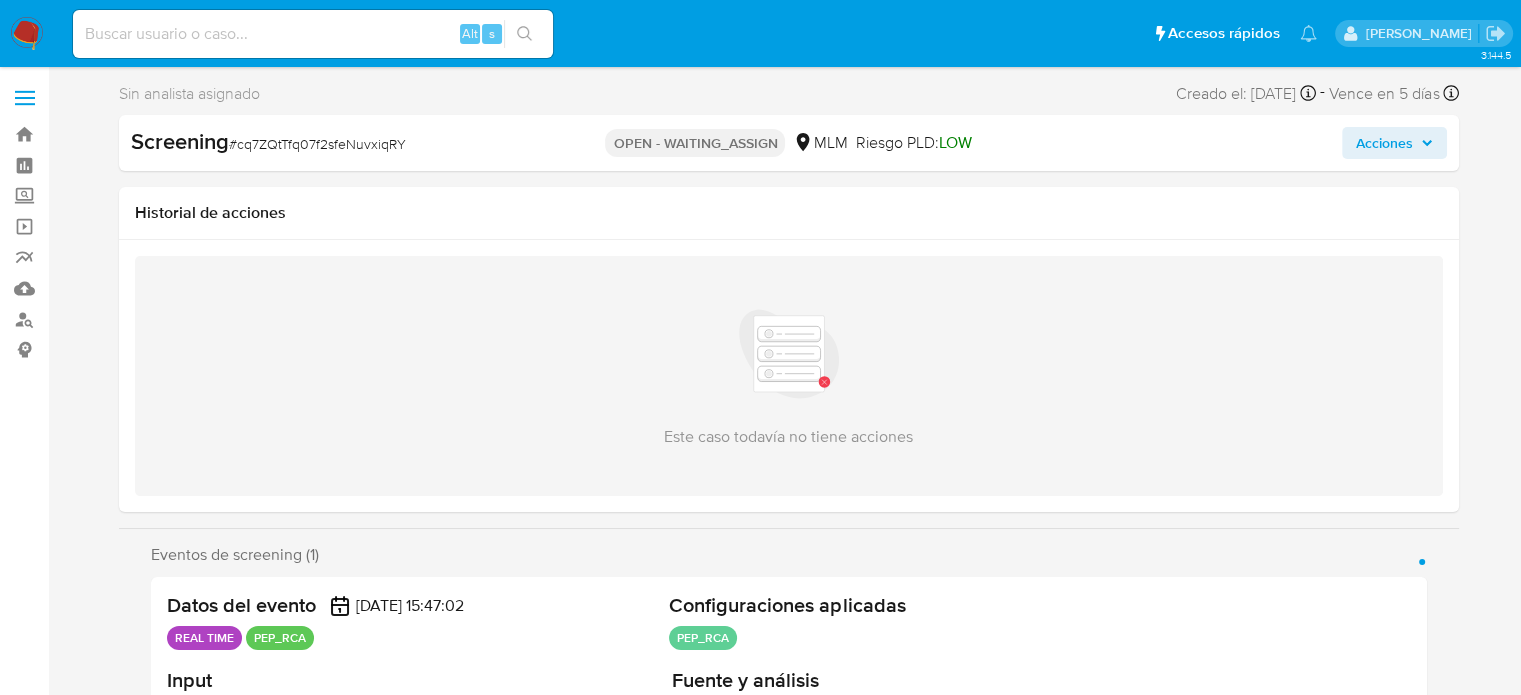 select on "10" 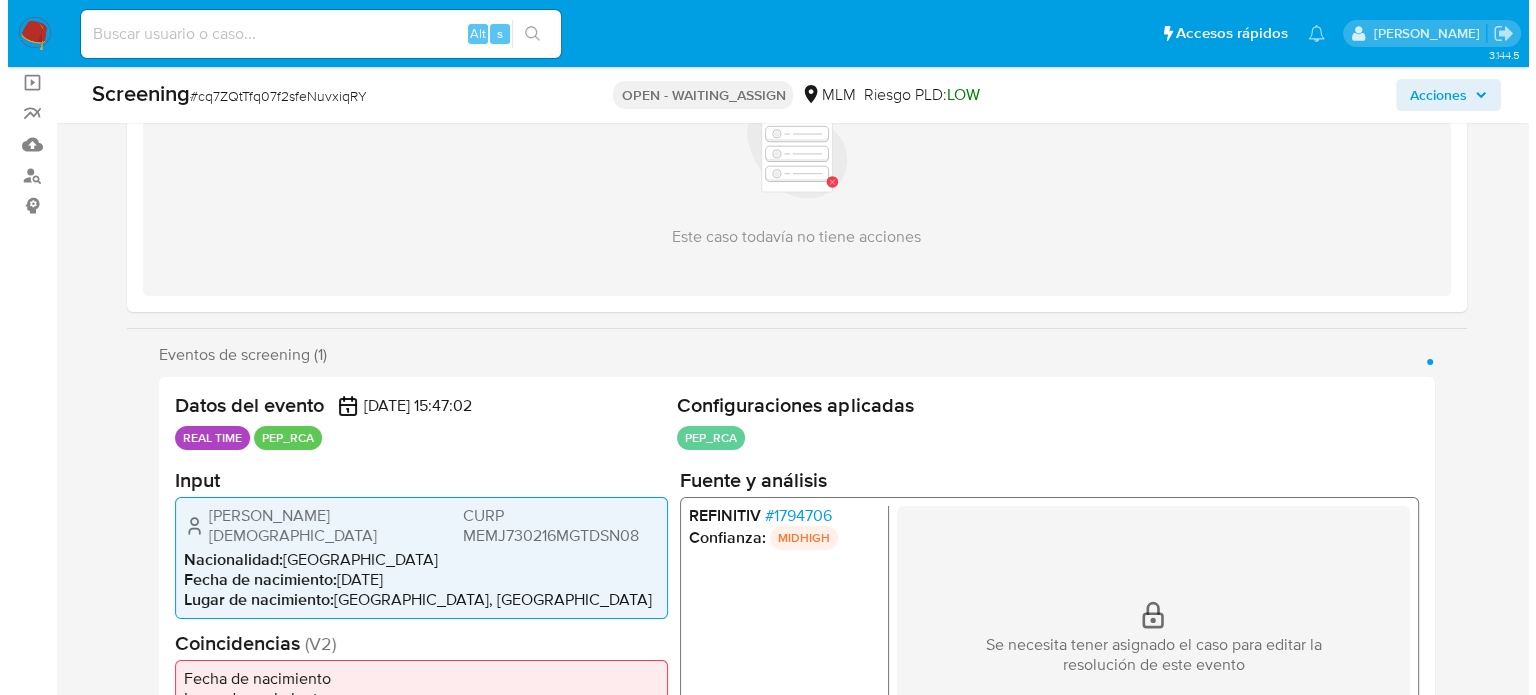 scroll, scrollTop: 300, scrollLeft: 0, axis: vertical 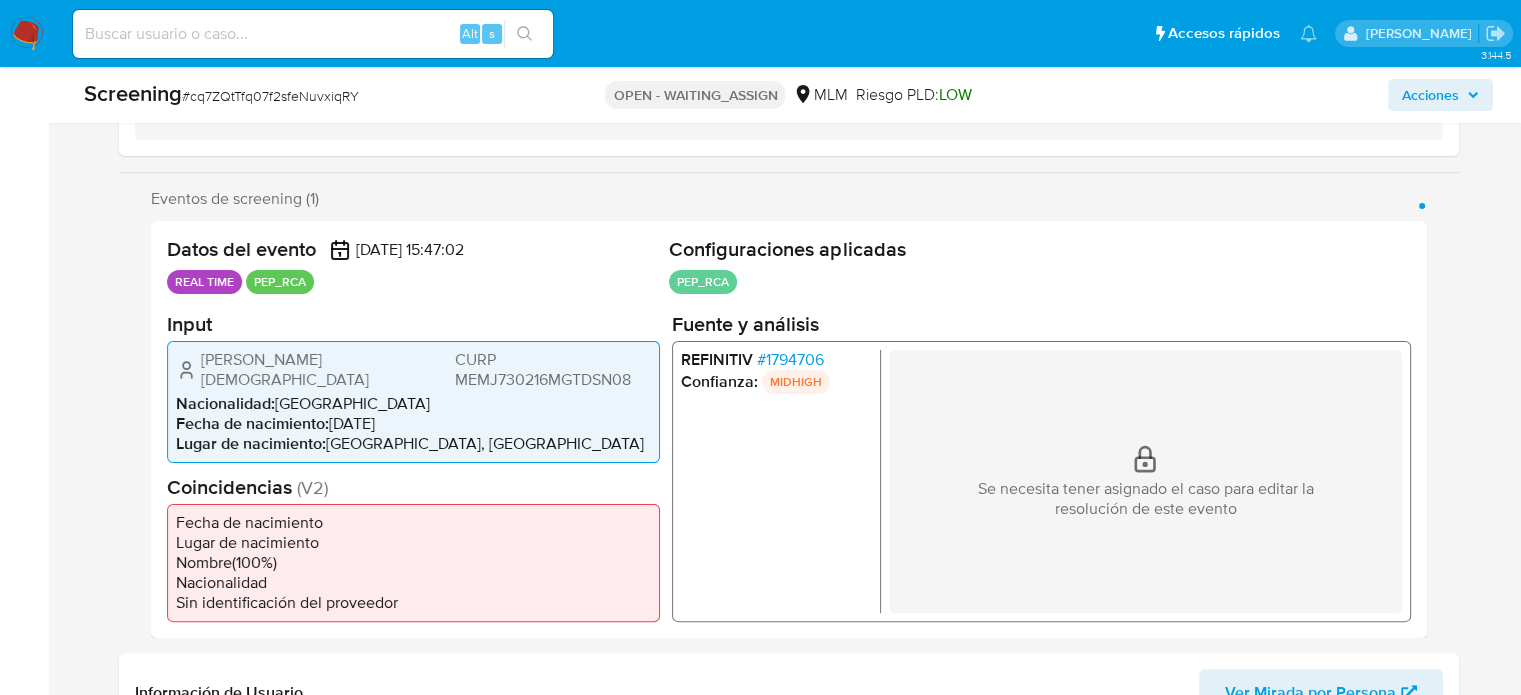 click on "[PERSON_NAME] [PERSON_NAME]
MEMJ730216MGTDSN08" at bounding box center (413, 369) 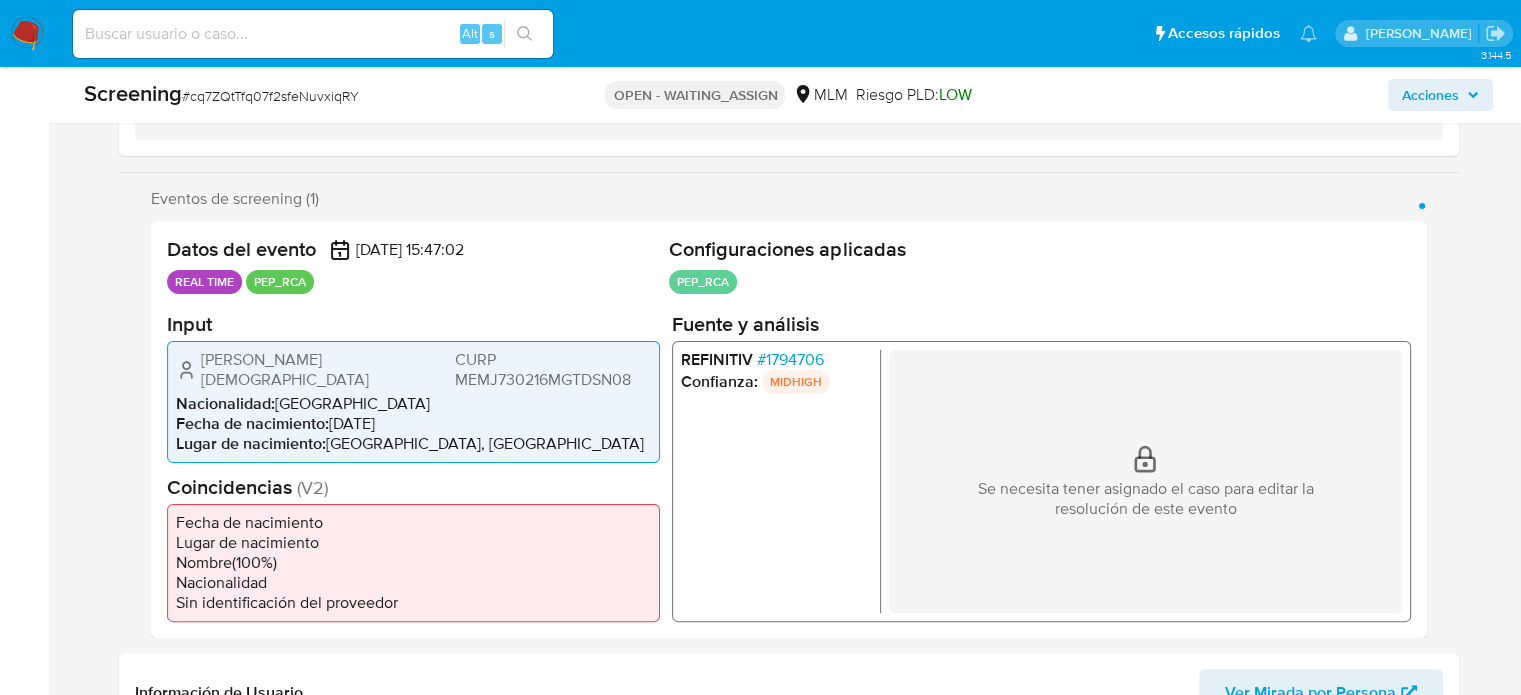 click on "# 1794706" at bounding box center (789, 359) 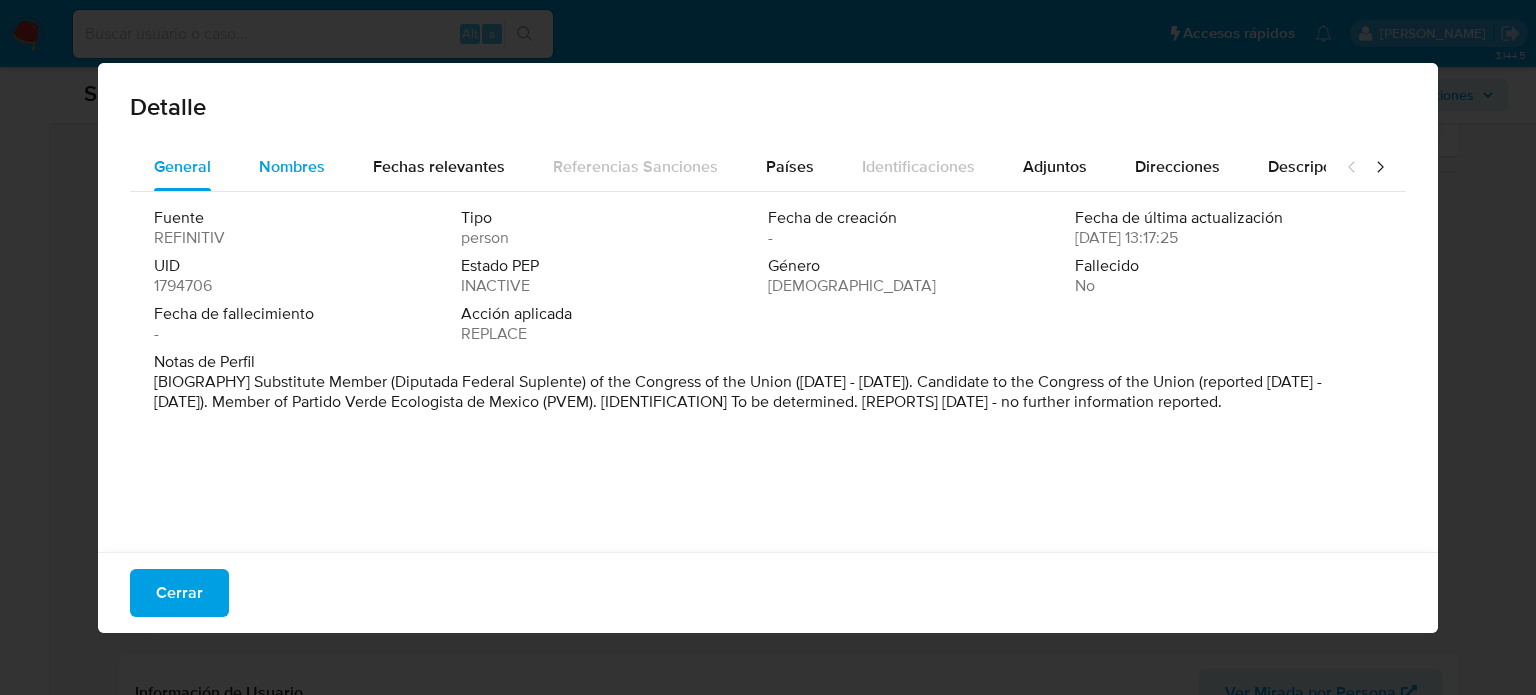 click on "Nombres" at bounding box center (292, 167) 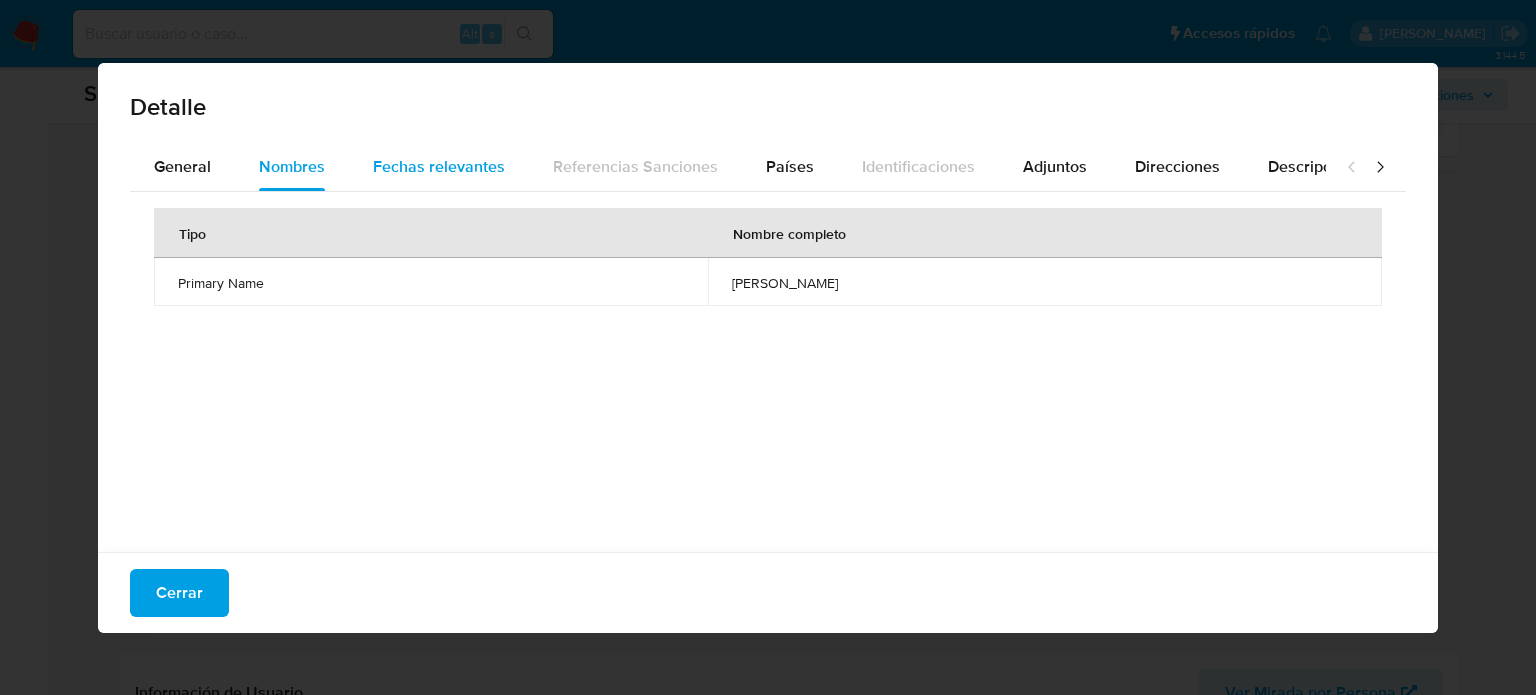 click on "Fechas relevantes" at bounding box center [439, 166] 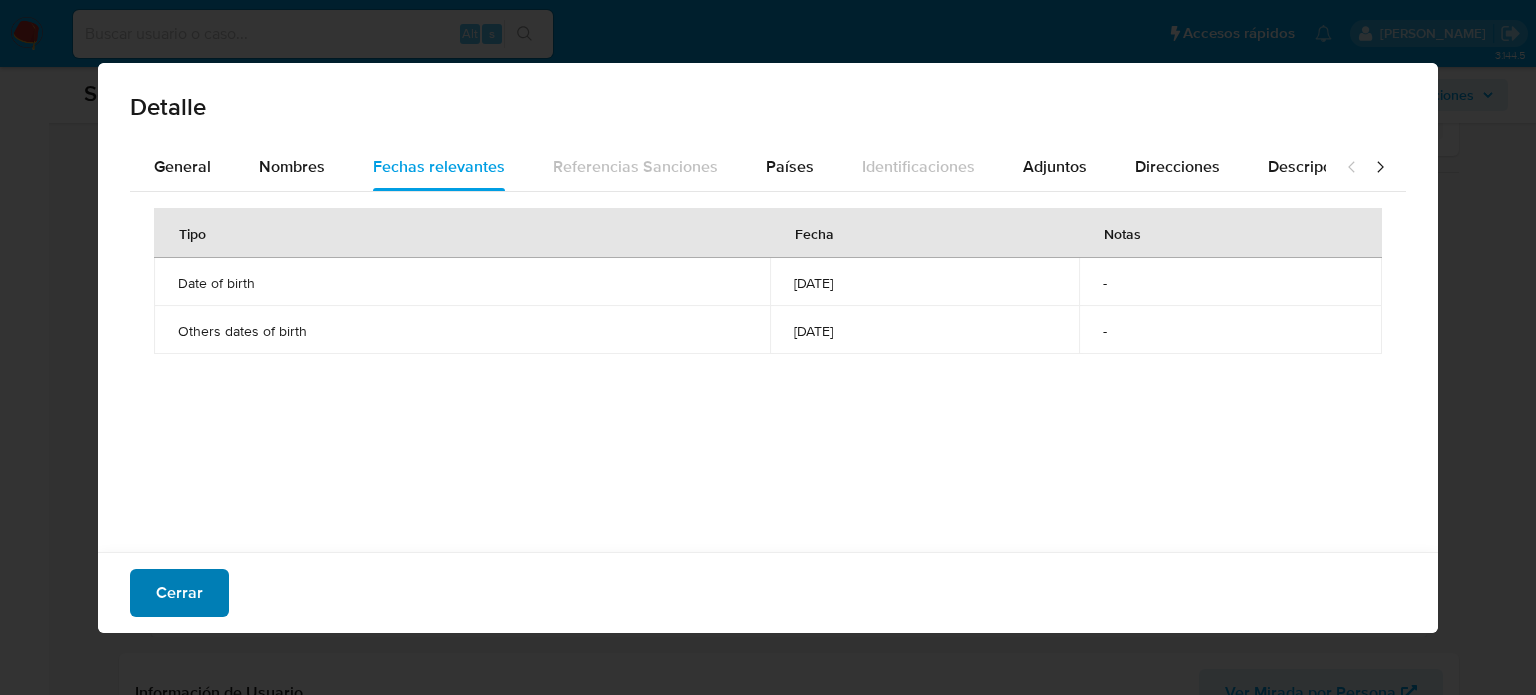click on "Cerrar" at bounding box center (179, 593) 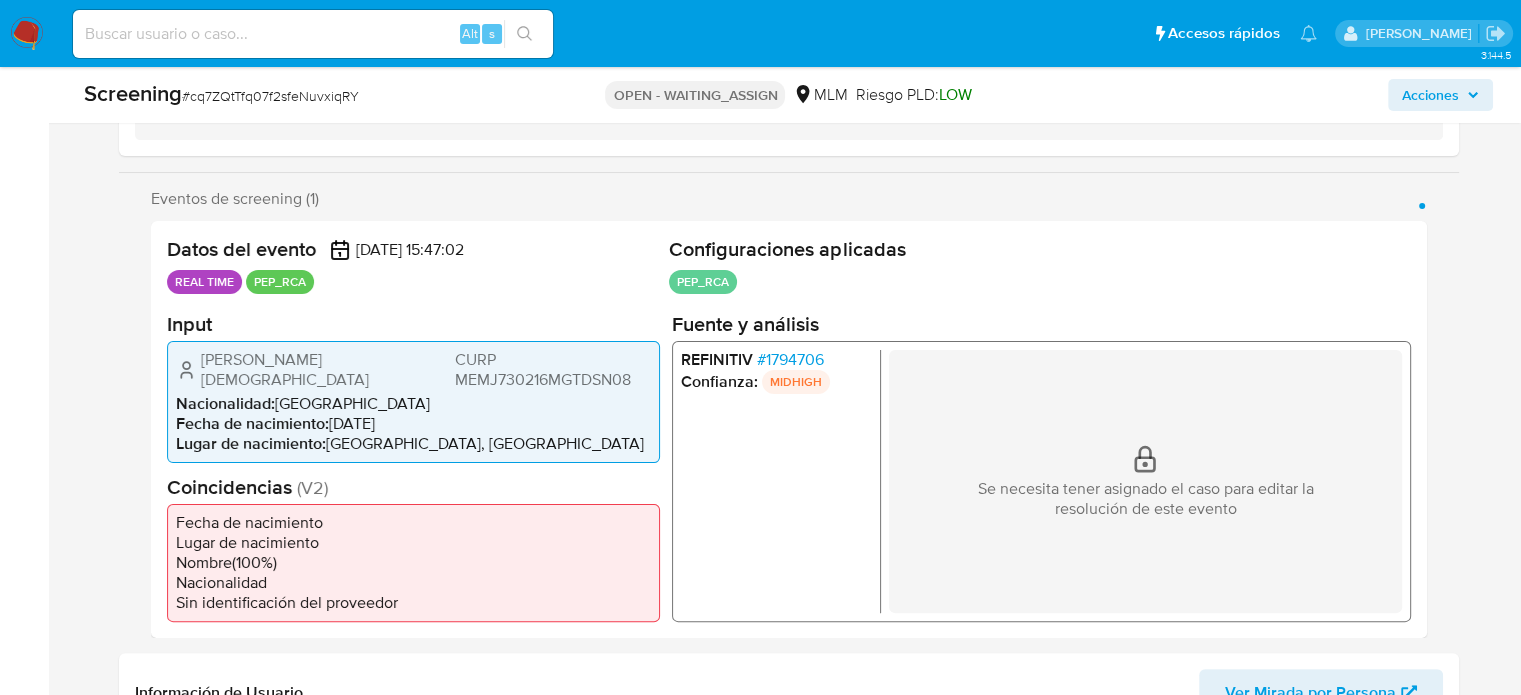 click on "# 1794706" at bounding box center [789, 359] 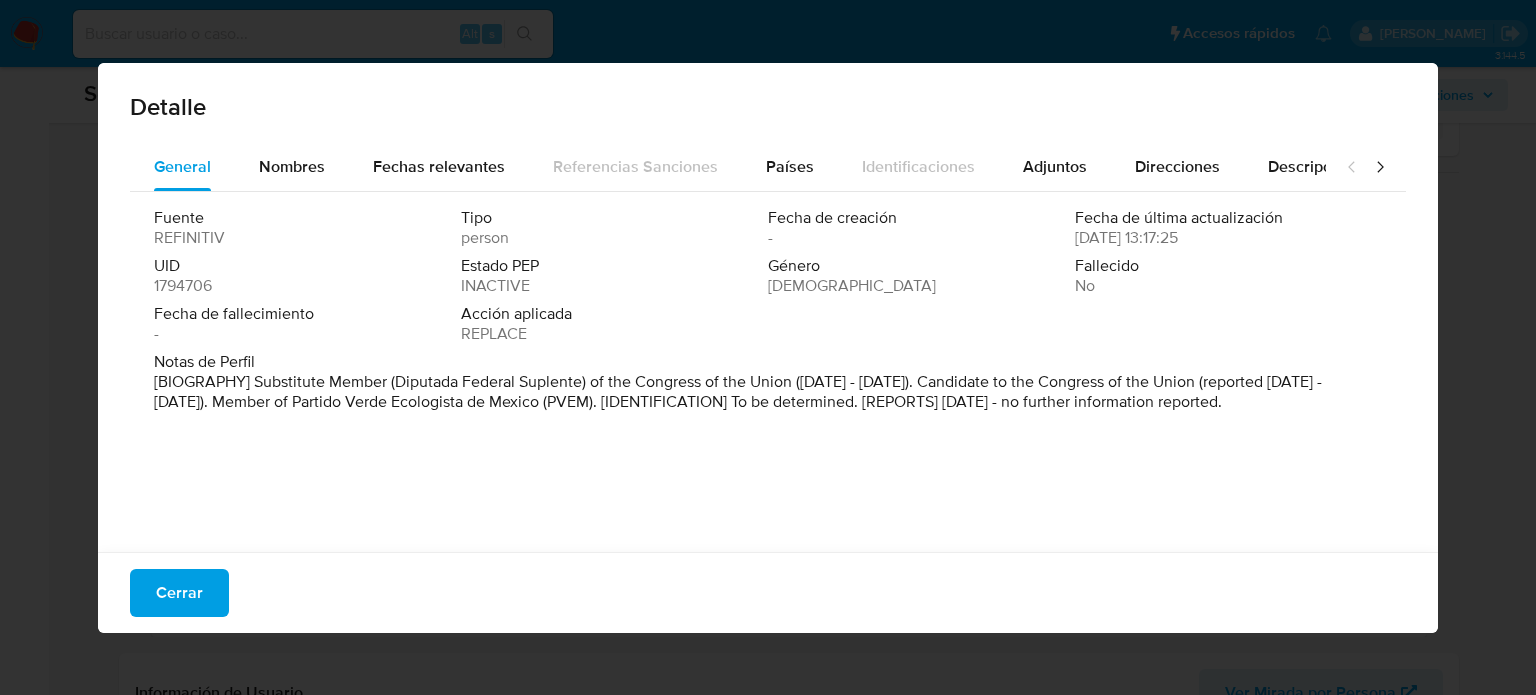 click 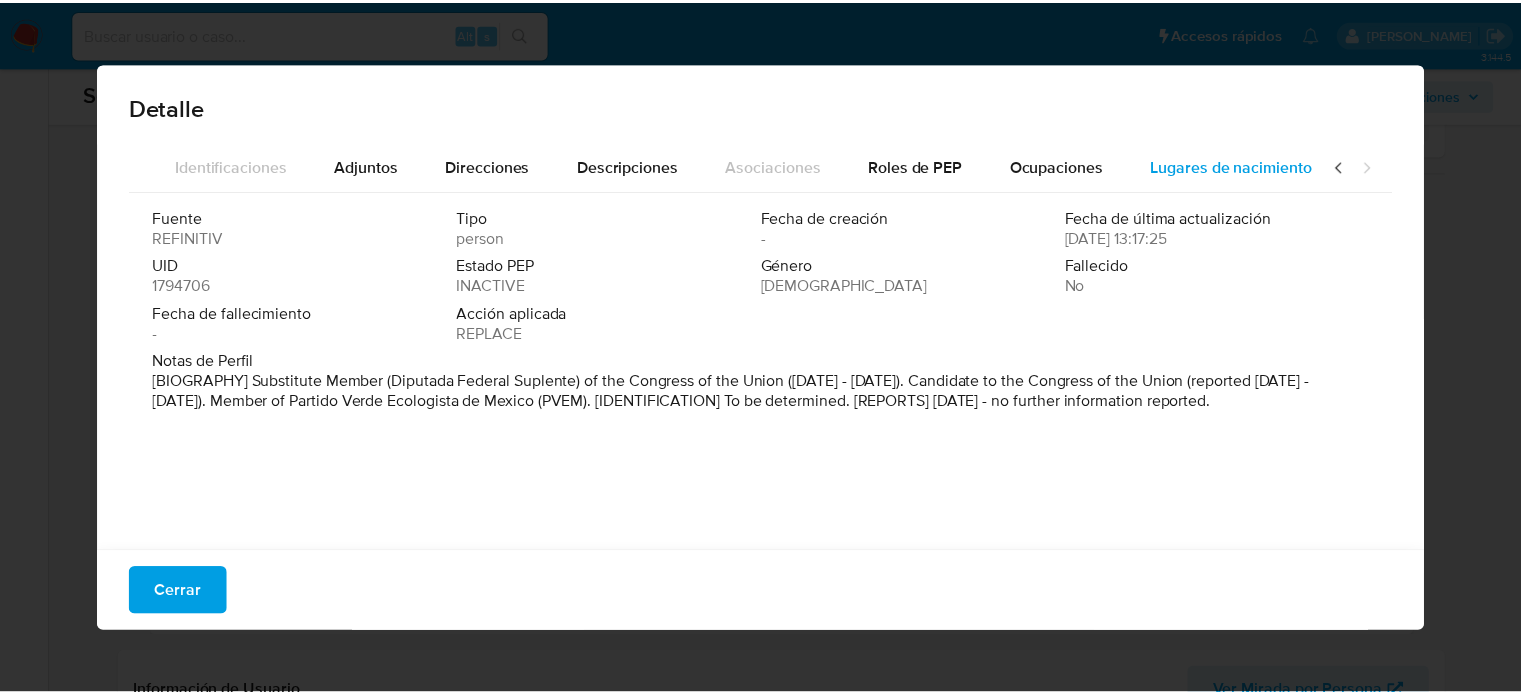 scroll, scrollTop: 0, scrollLeft: 707, axis: horizontal 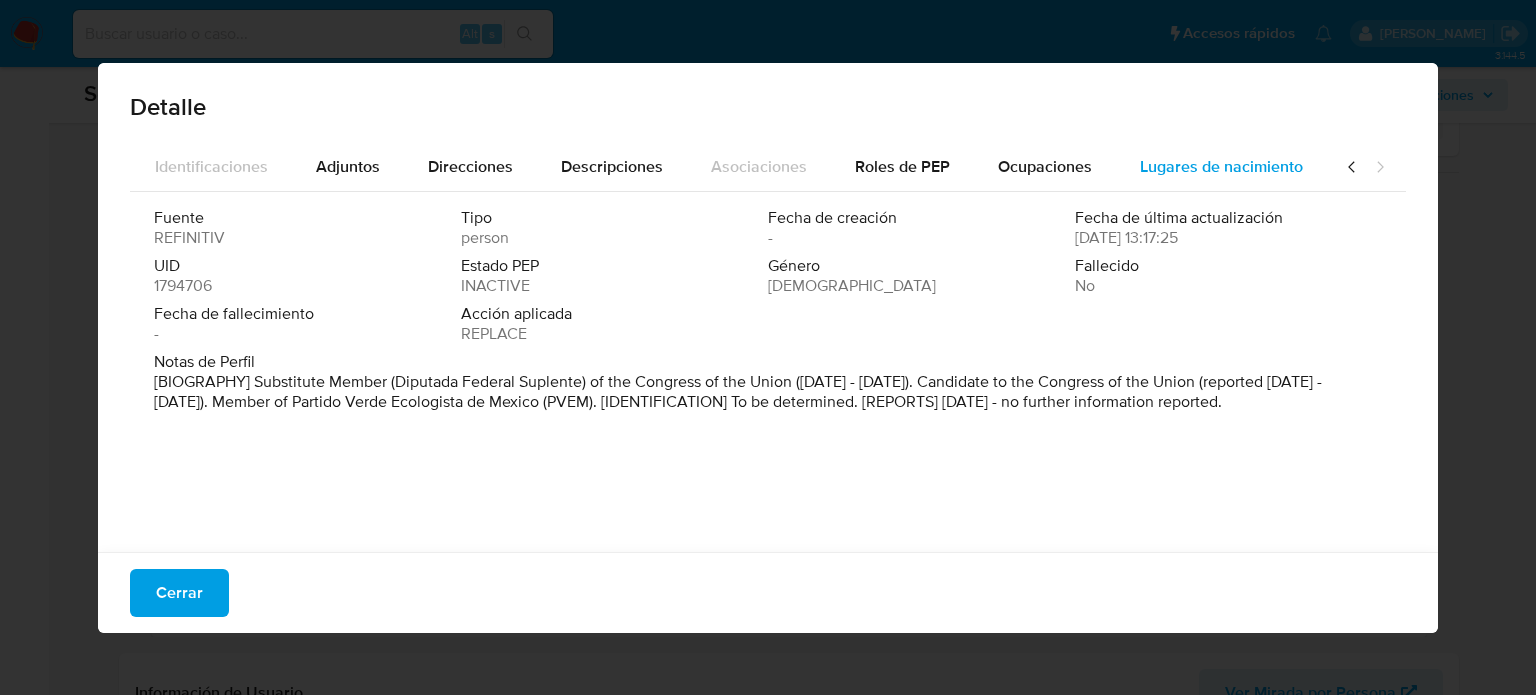 click on "Lugares de nacimiento" at bounding box center [1221, 166] 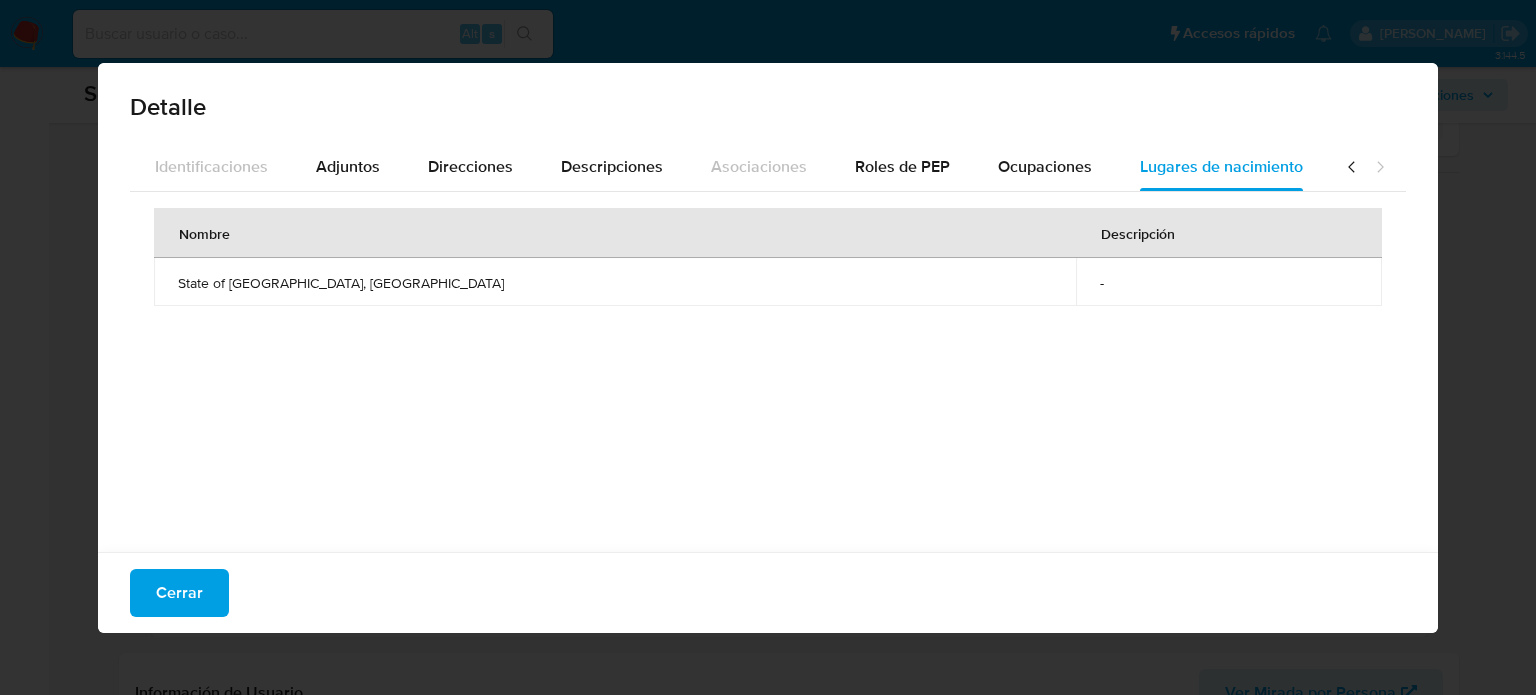 drag, startPoint x: 189, startPoint y: 598, endPoint x: 418, endPoint y: 391, distance: 308.6908 